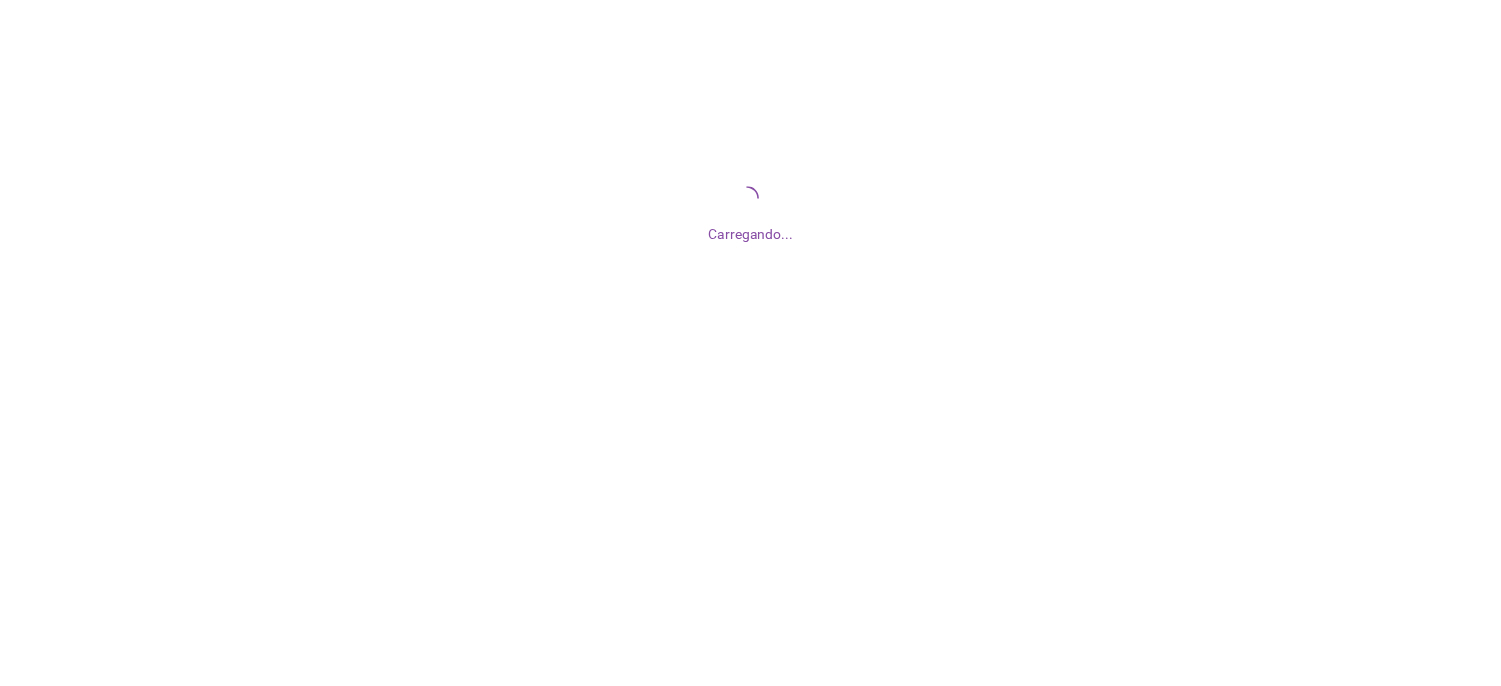 scroll, scrollTop: 0, scrollLeft: 0, axis: both 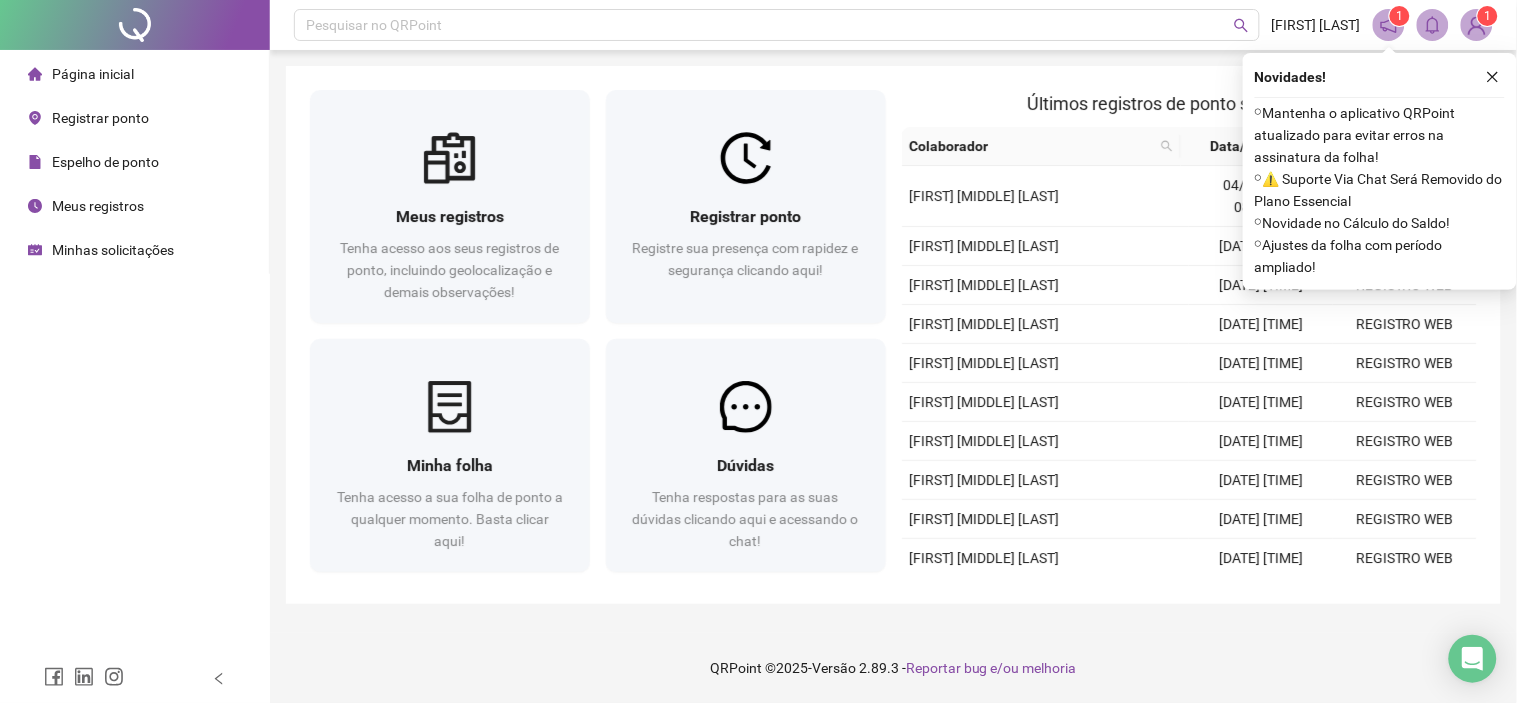 click on "Minhas solicitações" at bounding box center (113, 250) 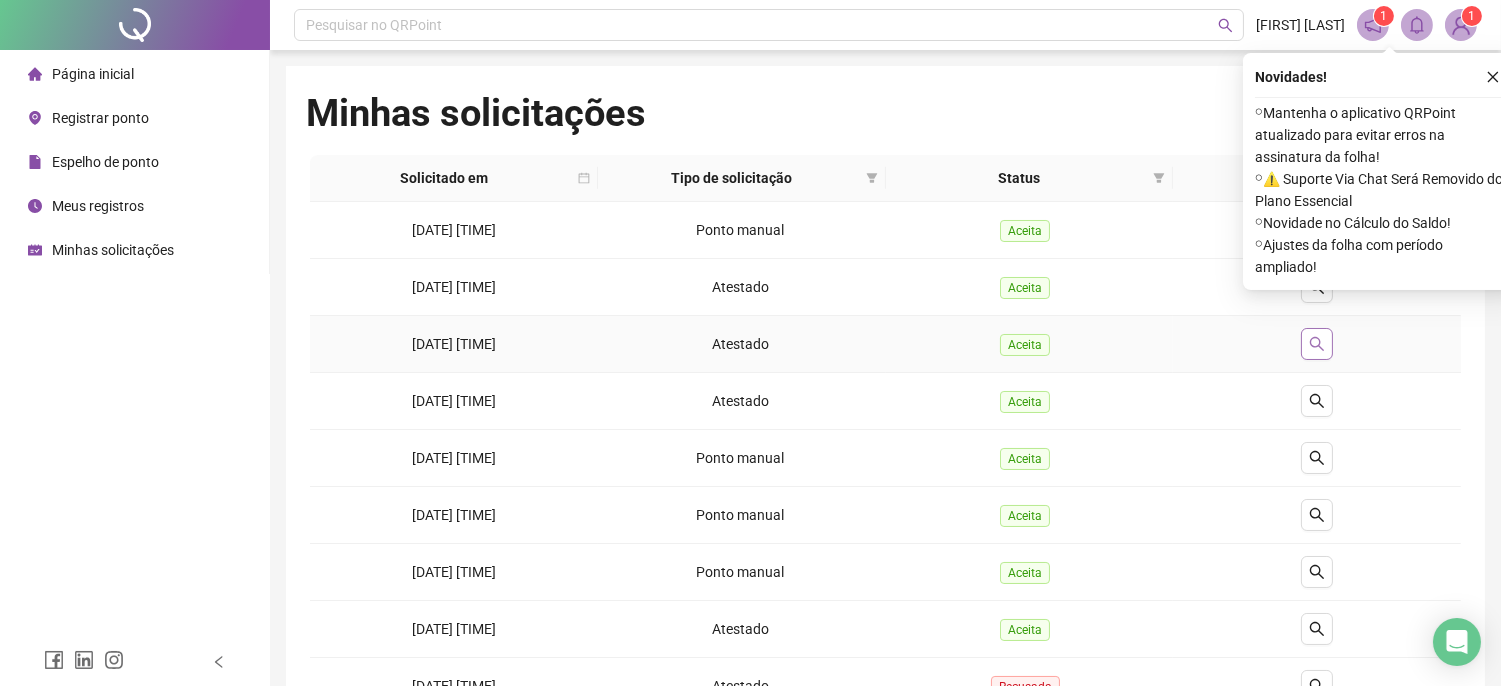 click 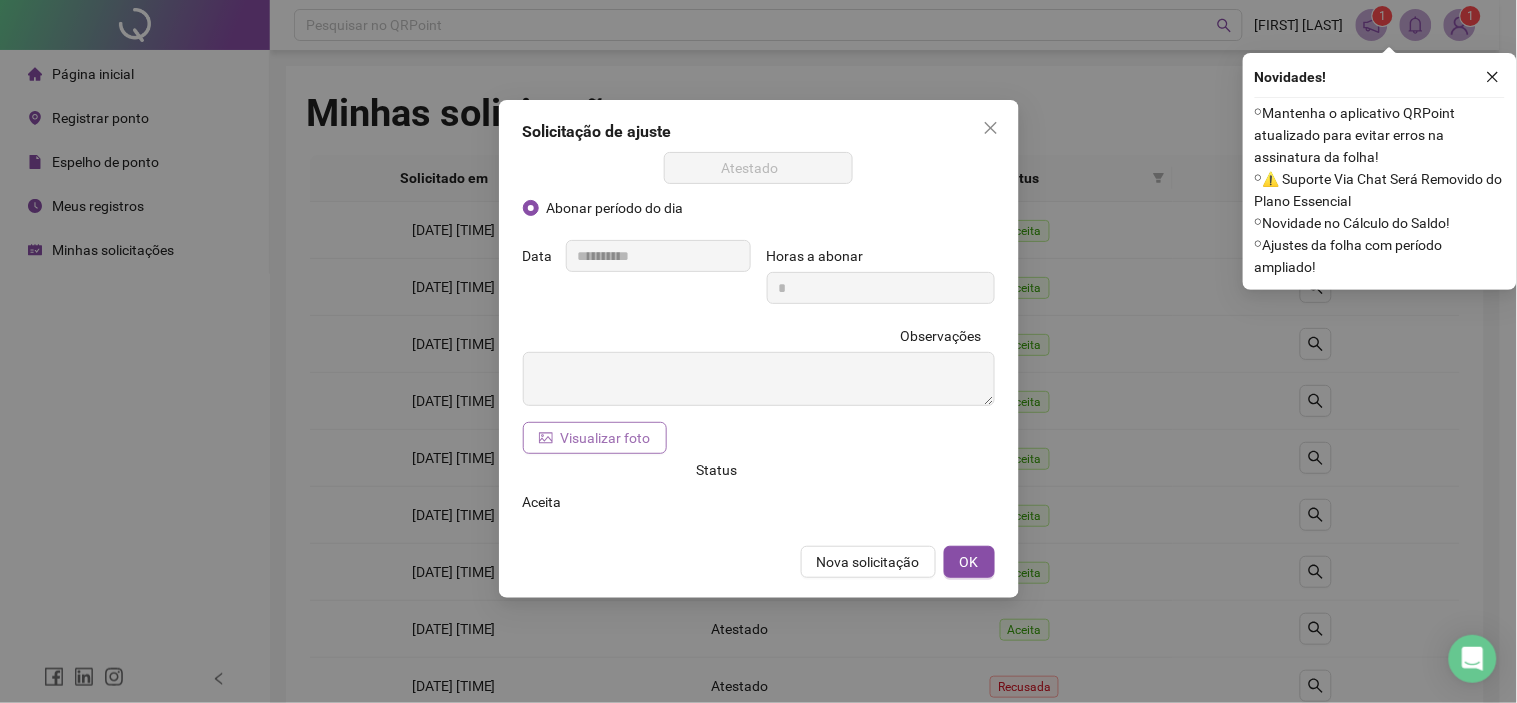 click on "Visualizar foto" at bounding box center (606, 438) 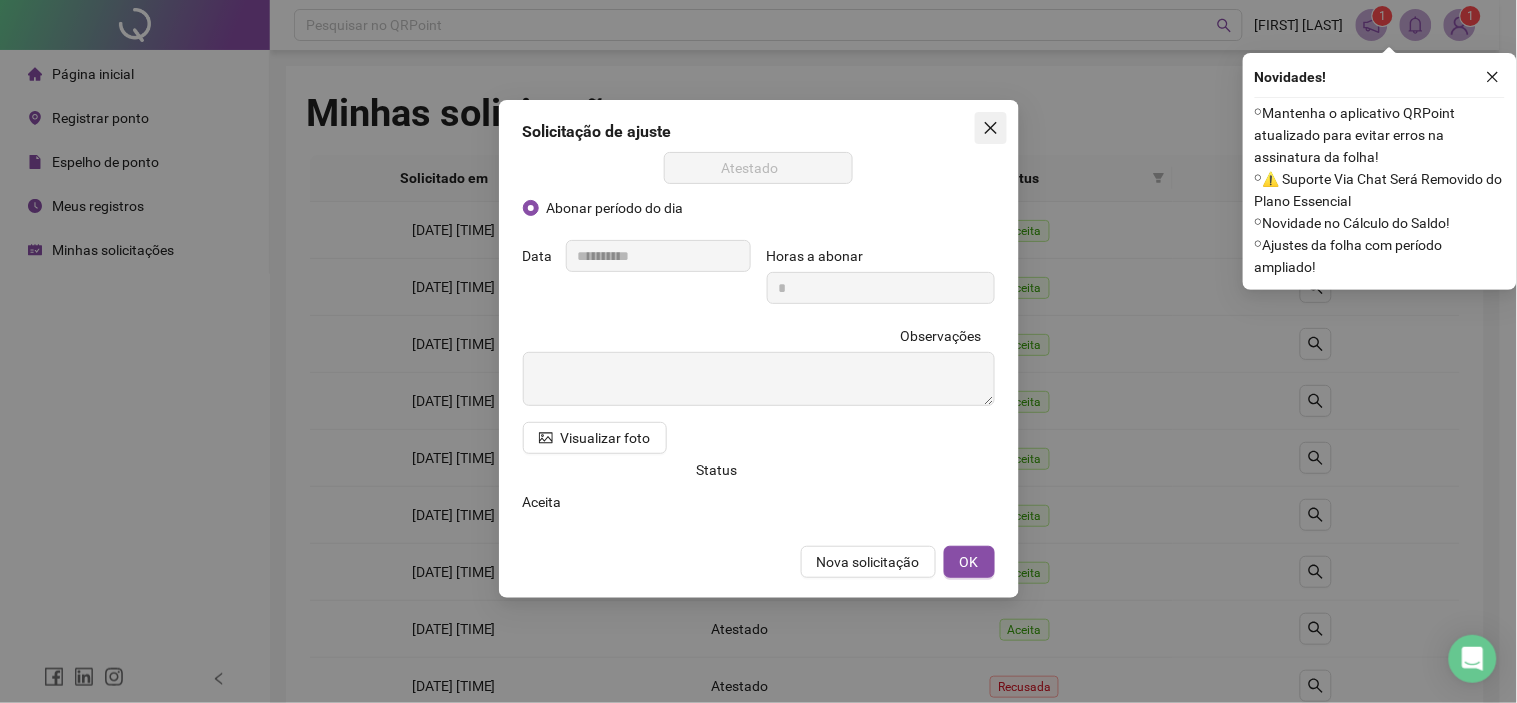 click at bounding box center [991, 128] 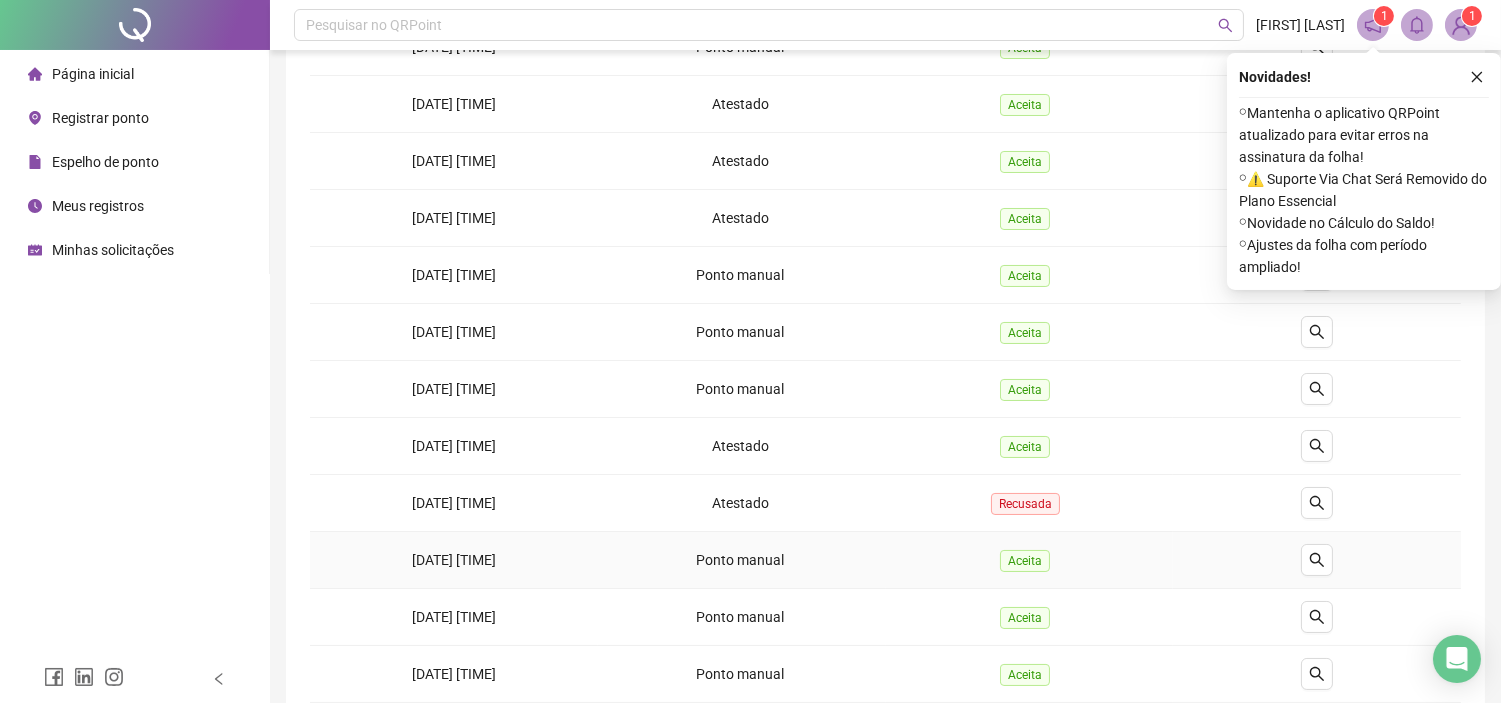 scroll, scrollTop: 222, scrollLeft: 0, axis: vertical 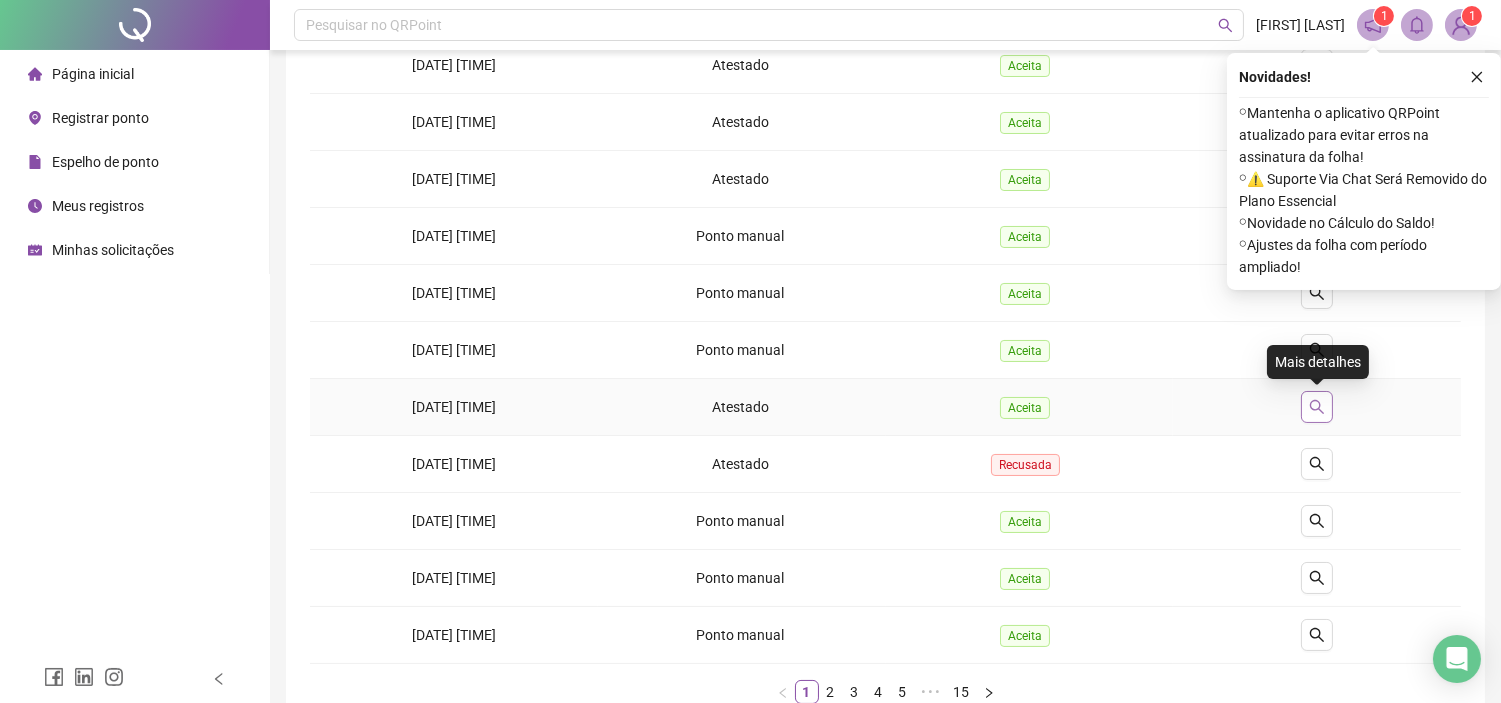 click at bounding box center (1317, 407) 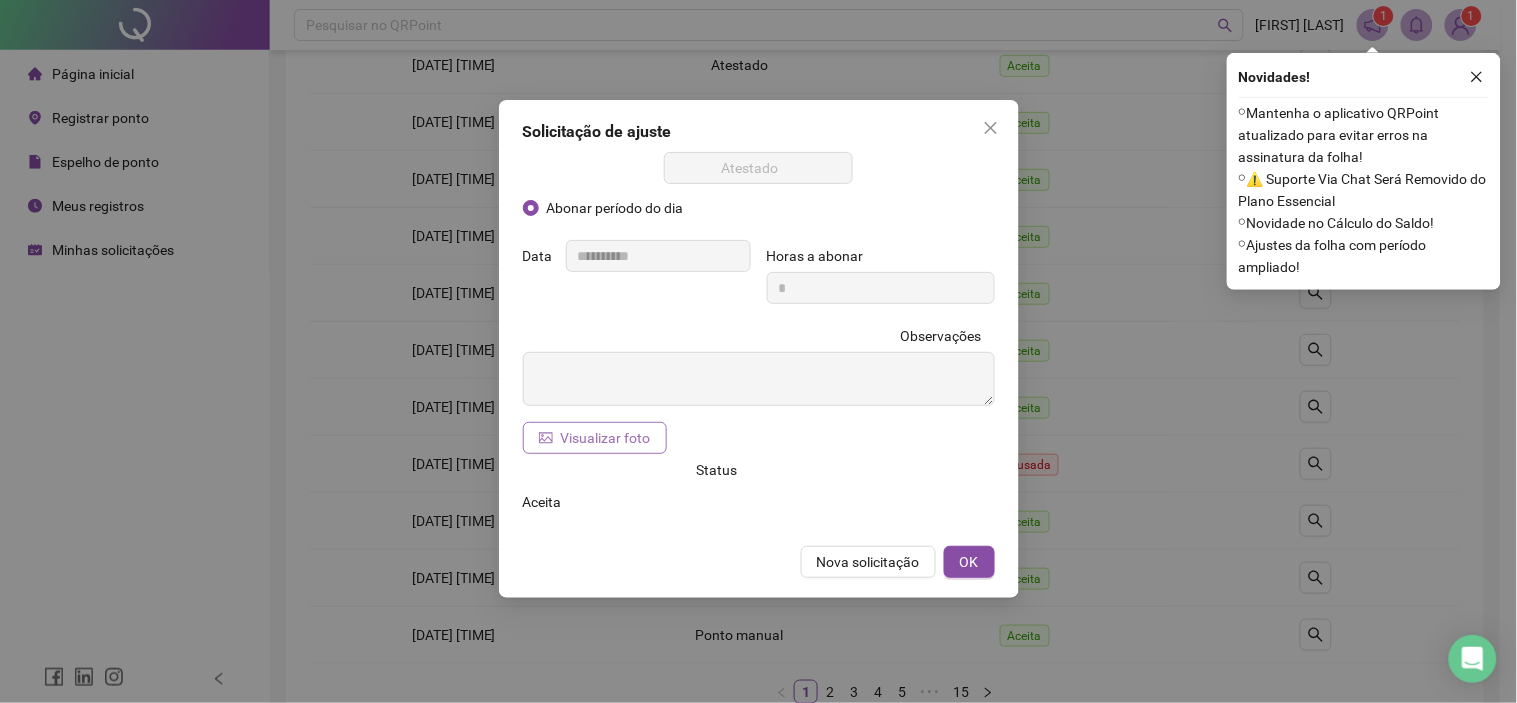 click on "Visualizar foto" at bounding box center [606, 438] 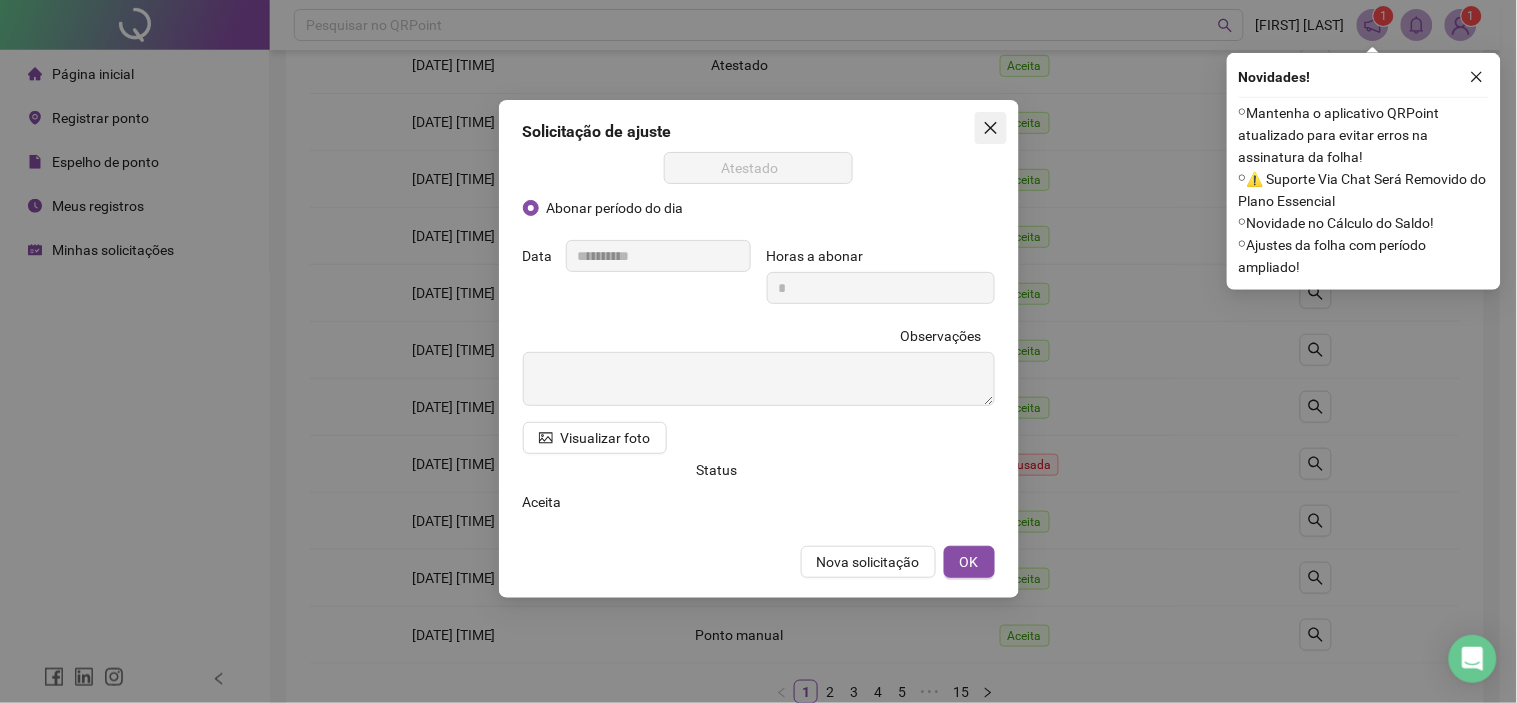 click at bounding box center (991, 128) 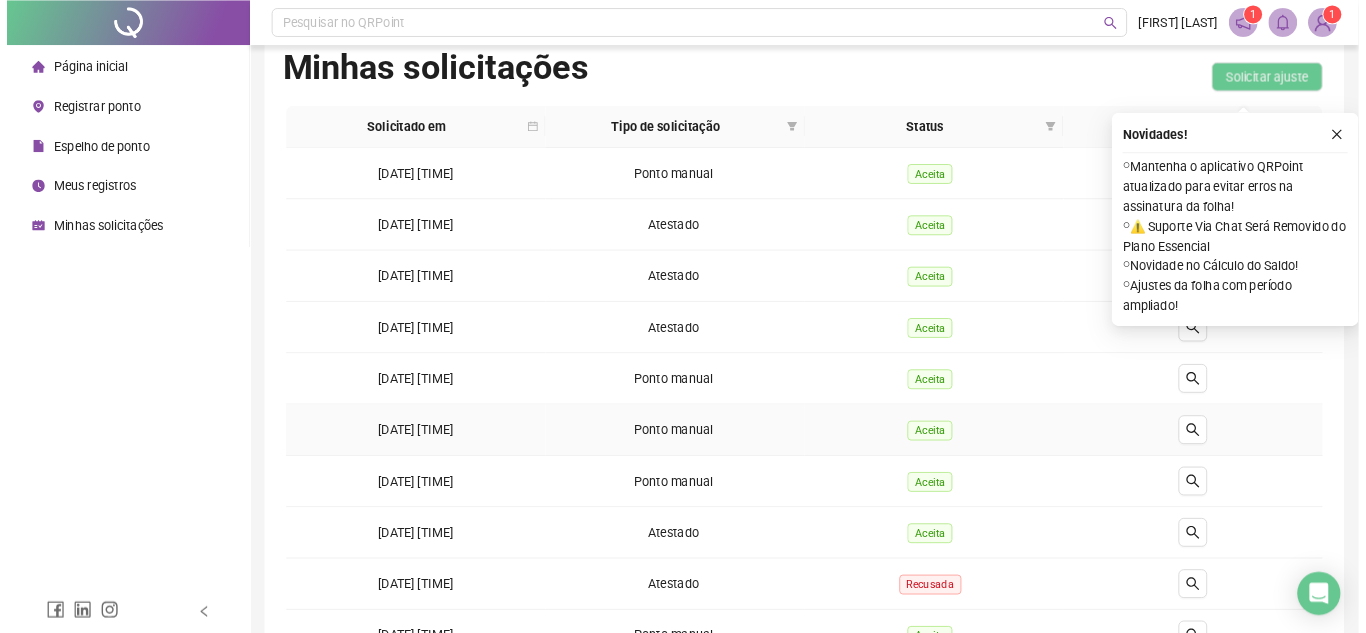 scroll, scrollTop: 0, scrollLeft: 0, axis: both 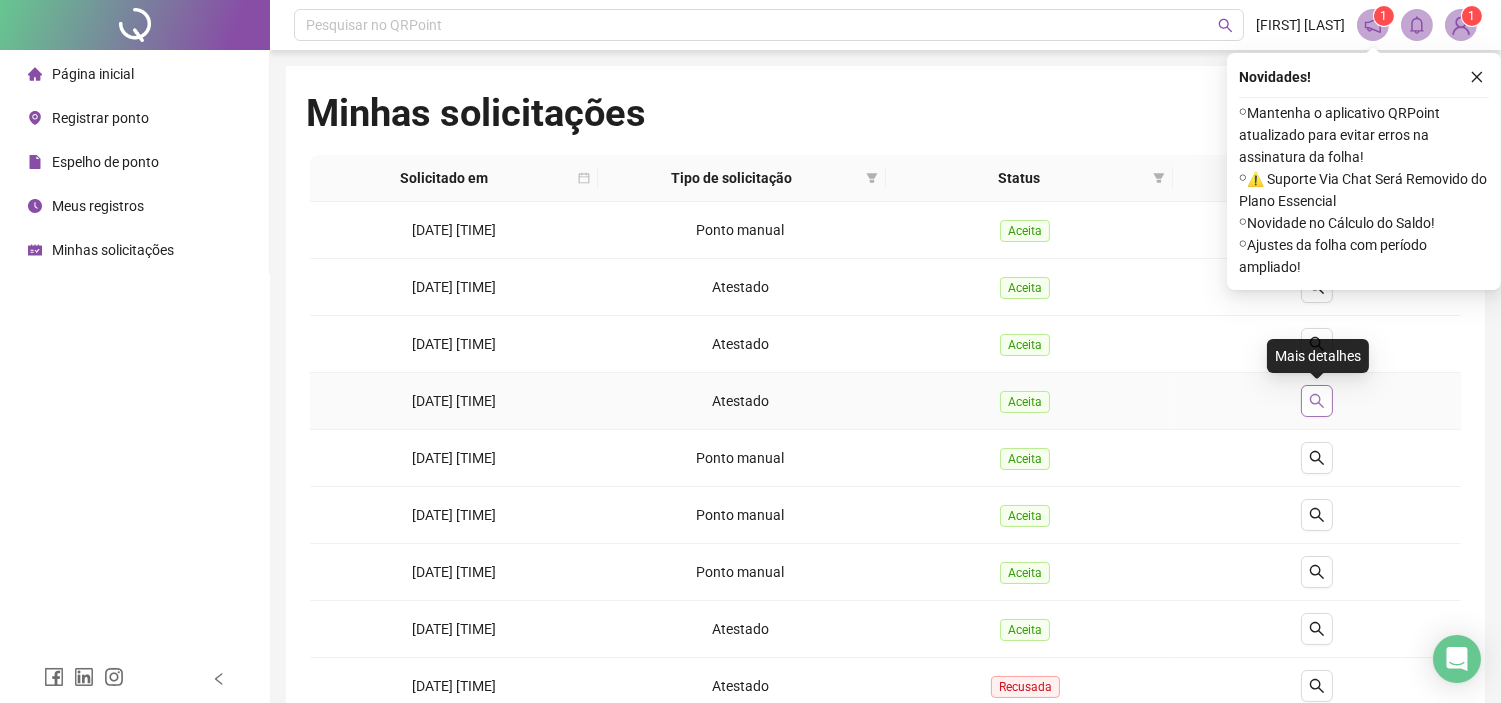 click 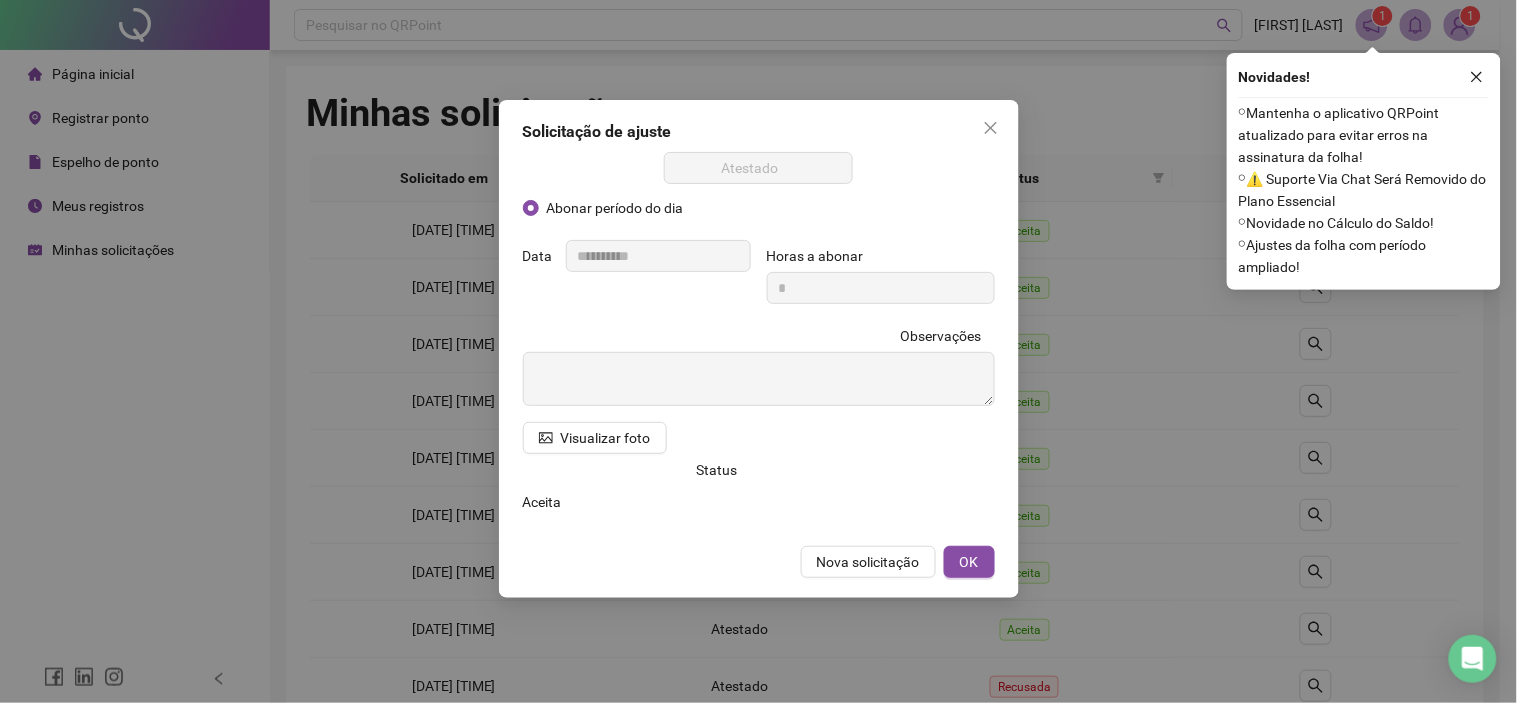 click on "Status" at bounding box center [637, 470] 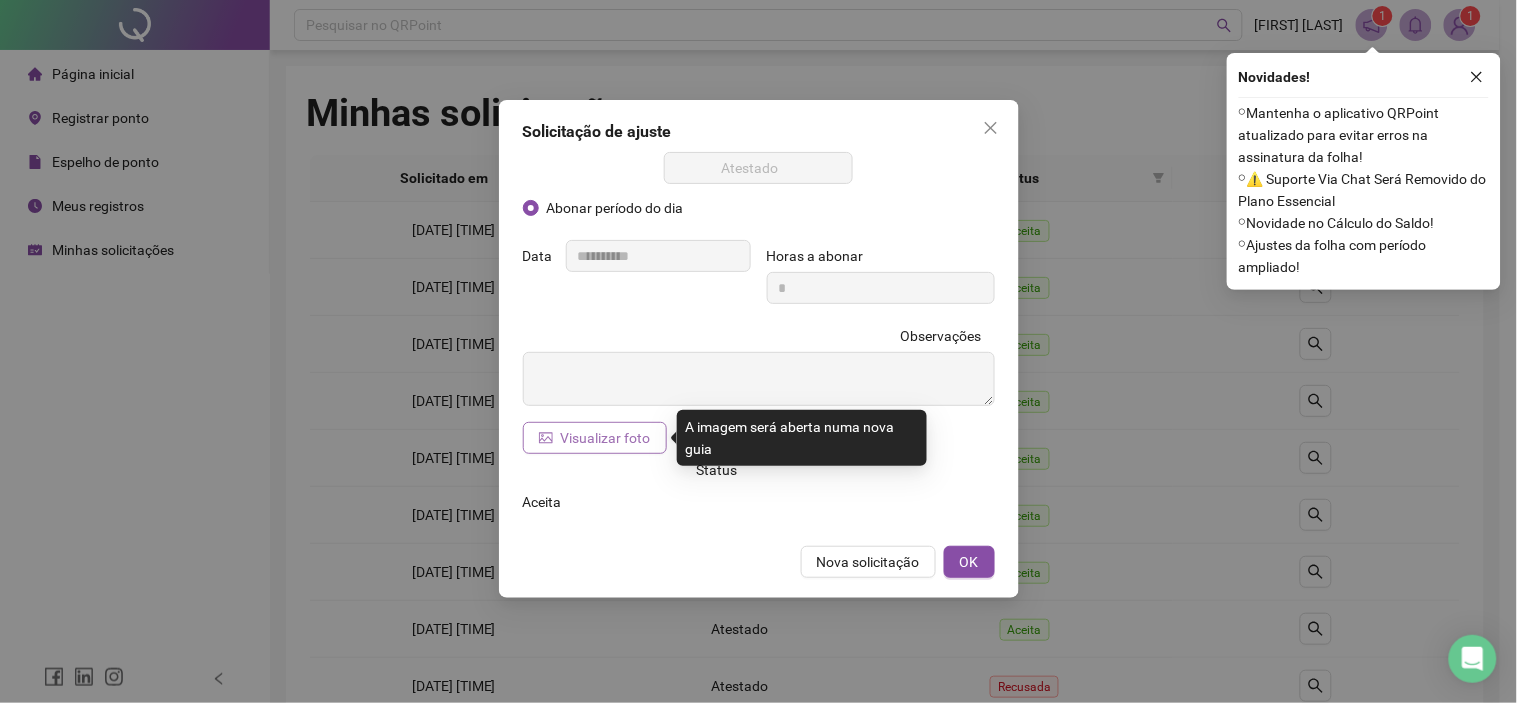 click on "Visualizar foto" at bounding box center [606, 438] 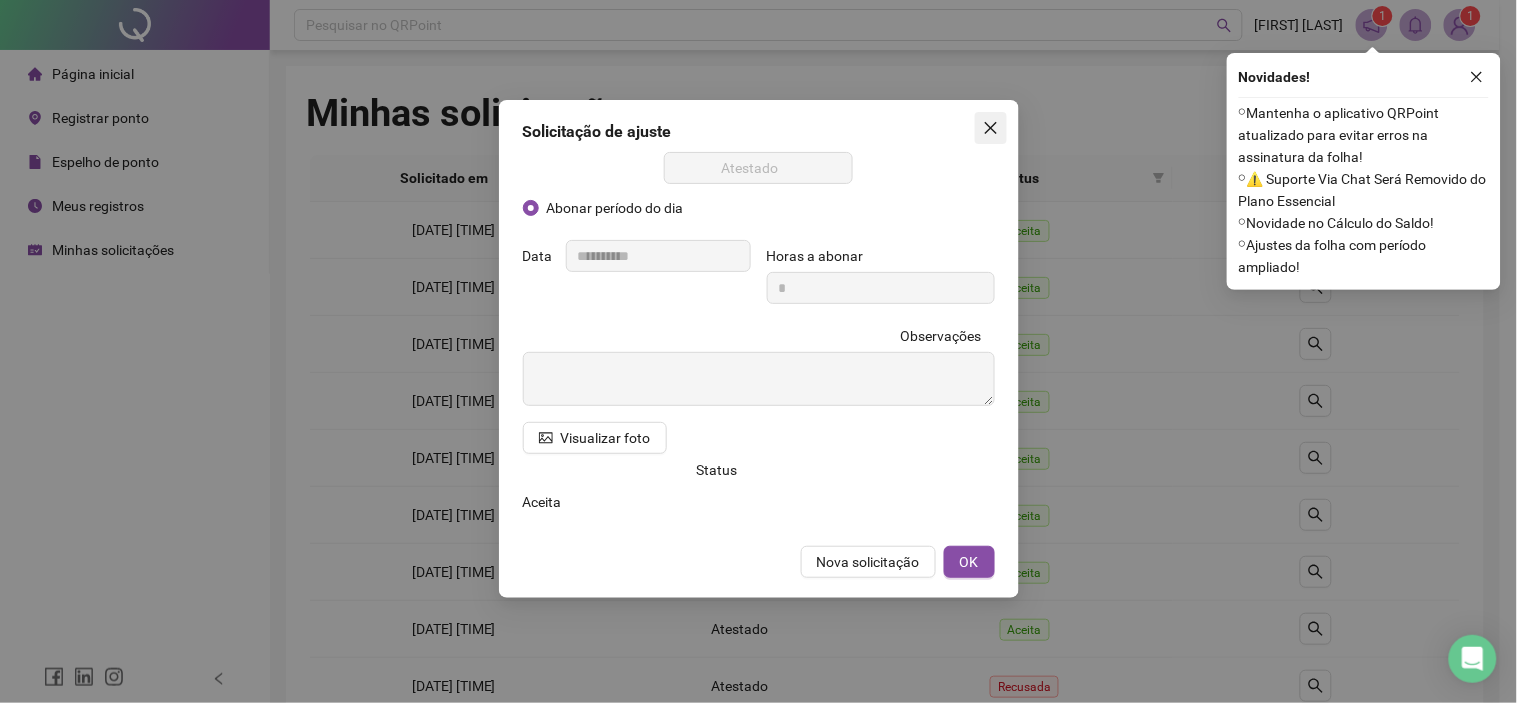 click at bounding box center (991, 128) 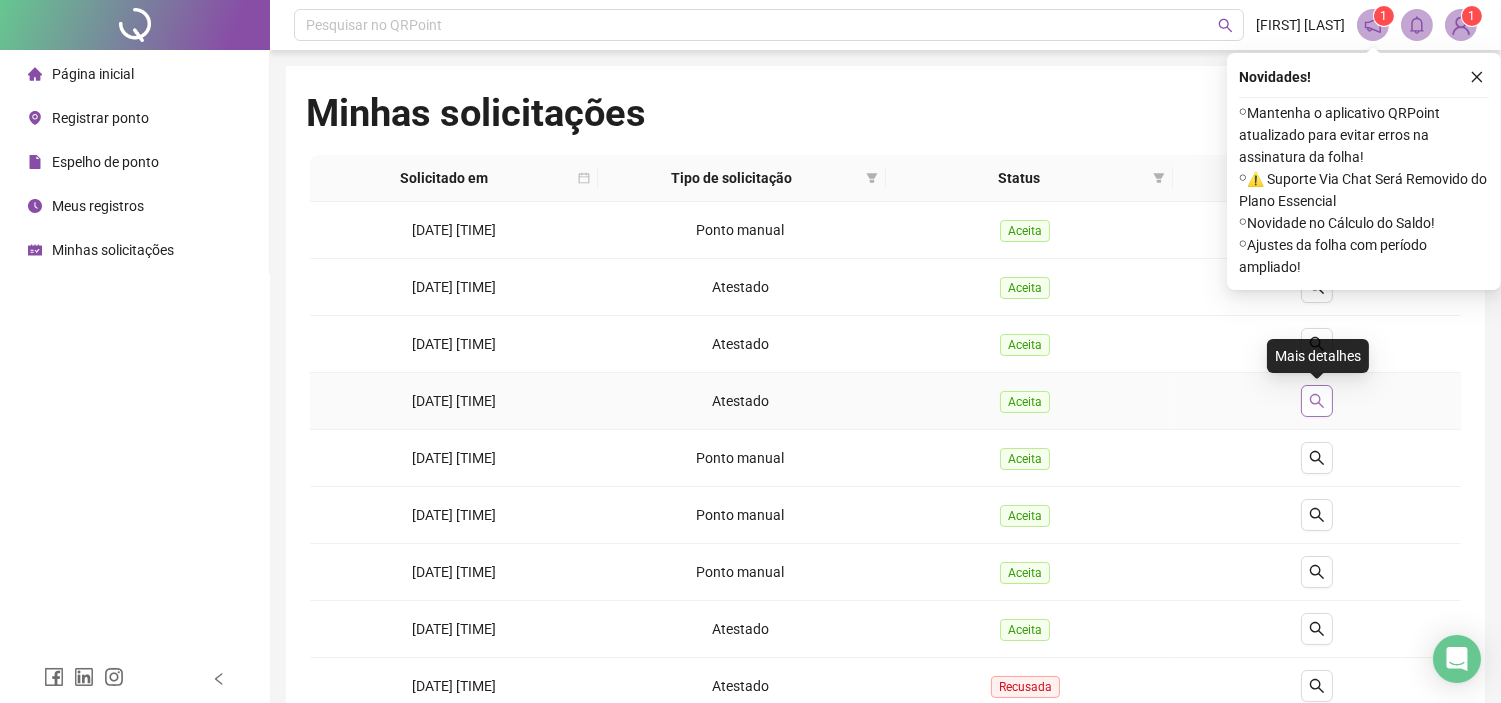 click 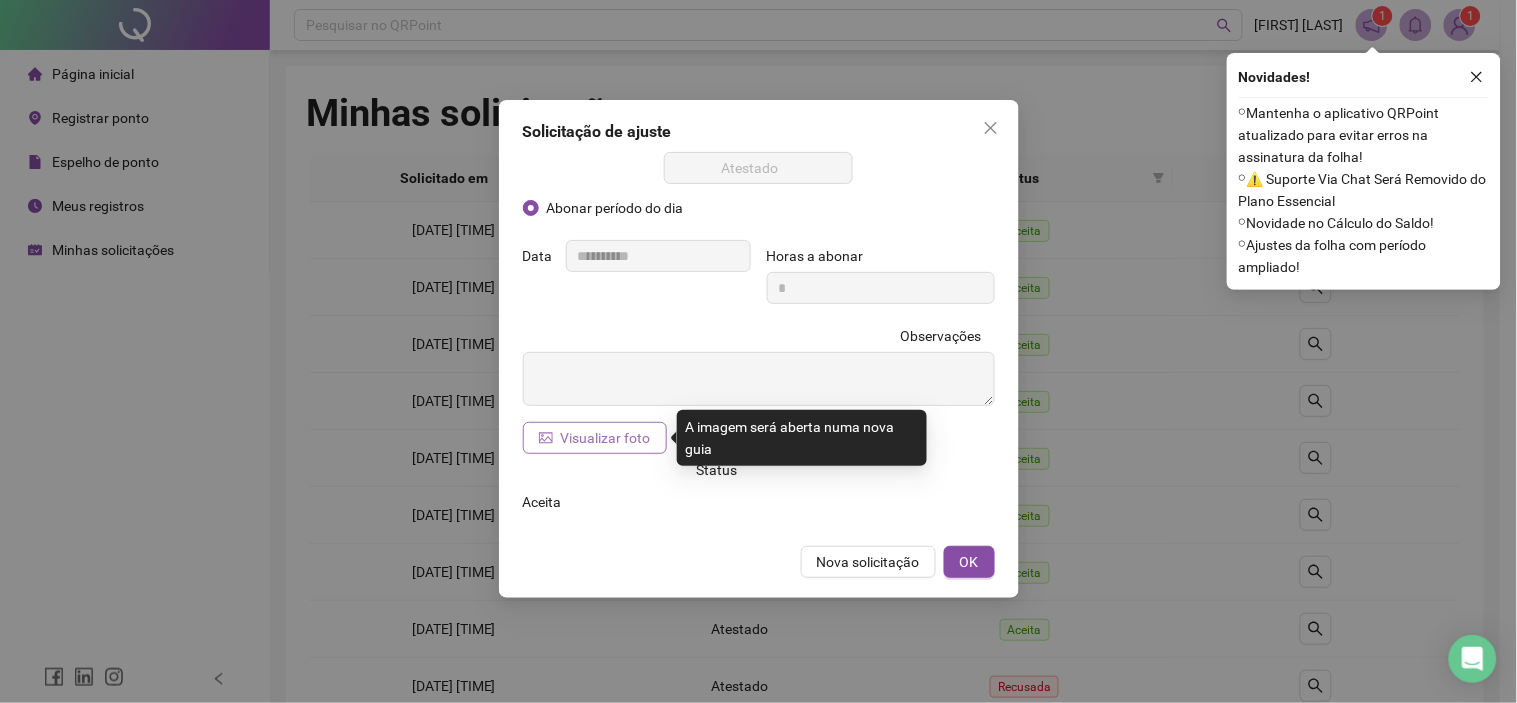 click on "Visualizar foto" at bounding box center [606, 438] 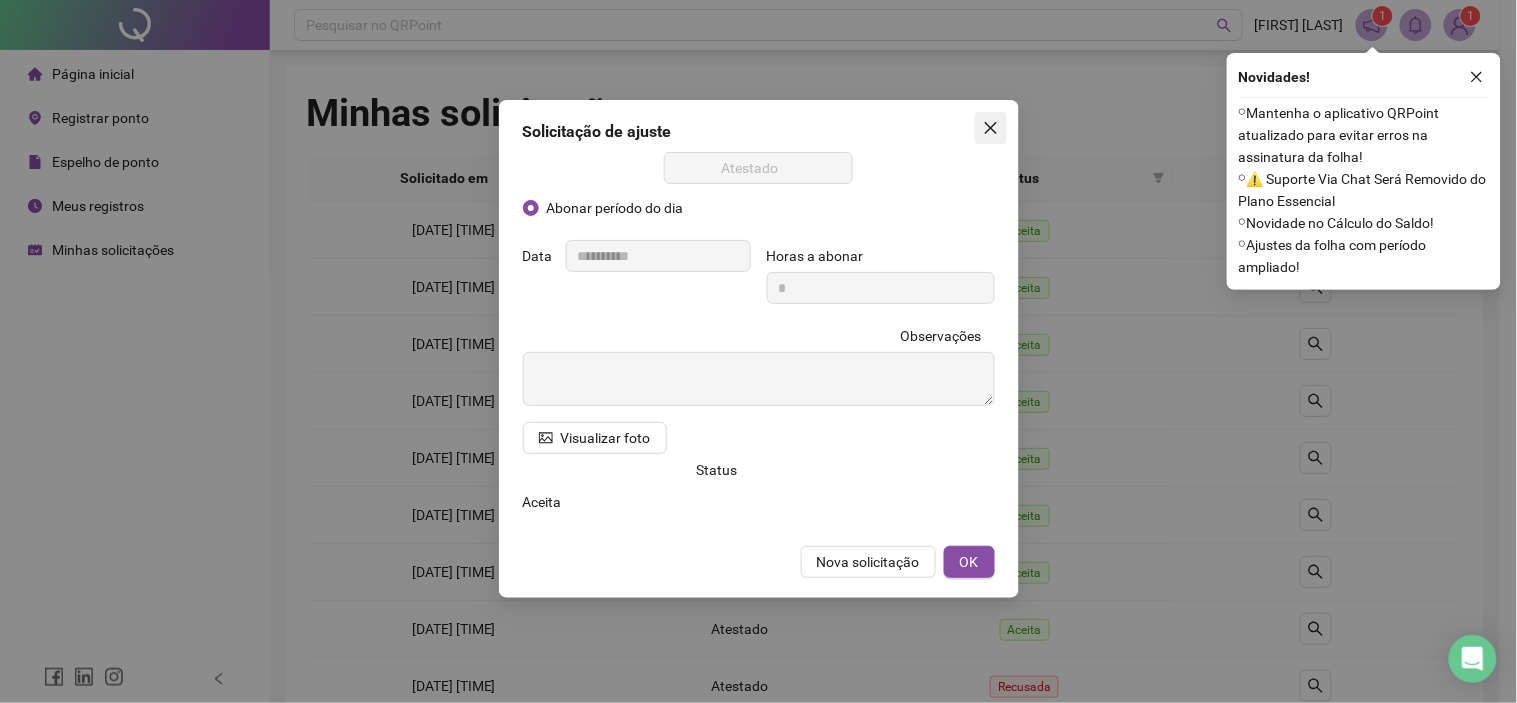 click 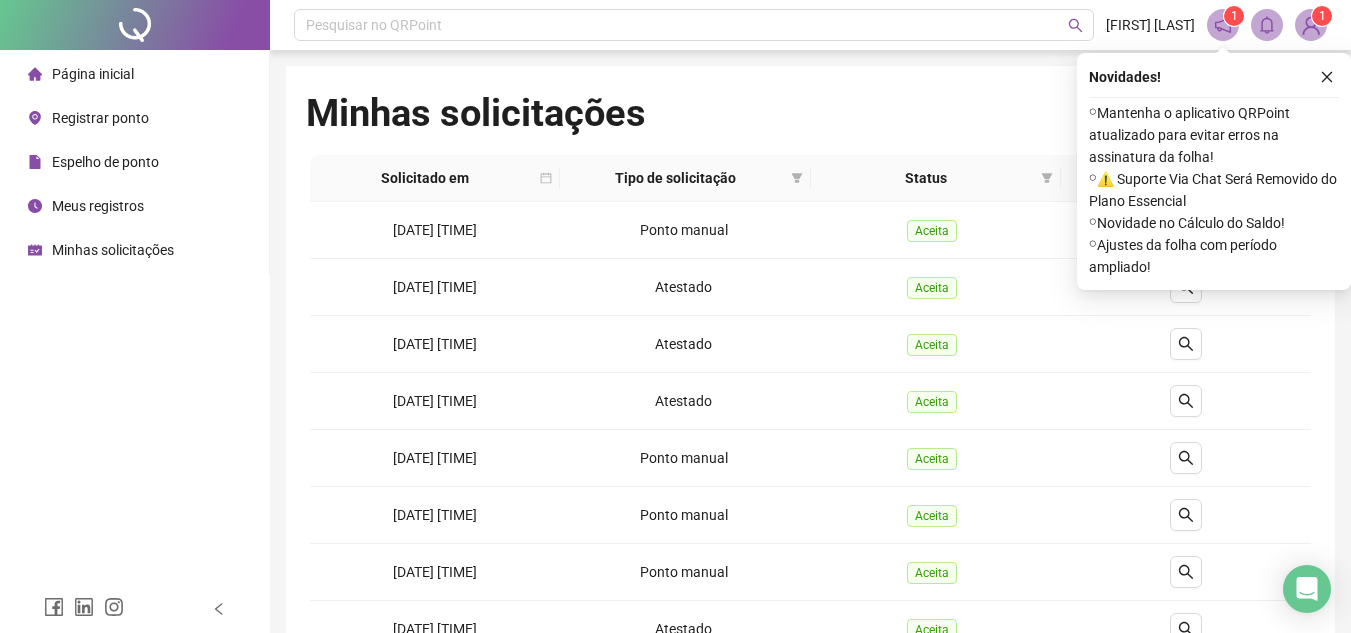 click on "Página inicial" at bounding box center [81, 74] 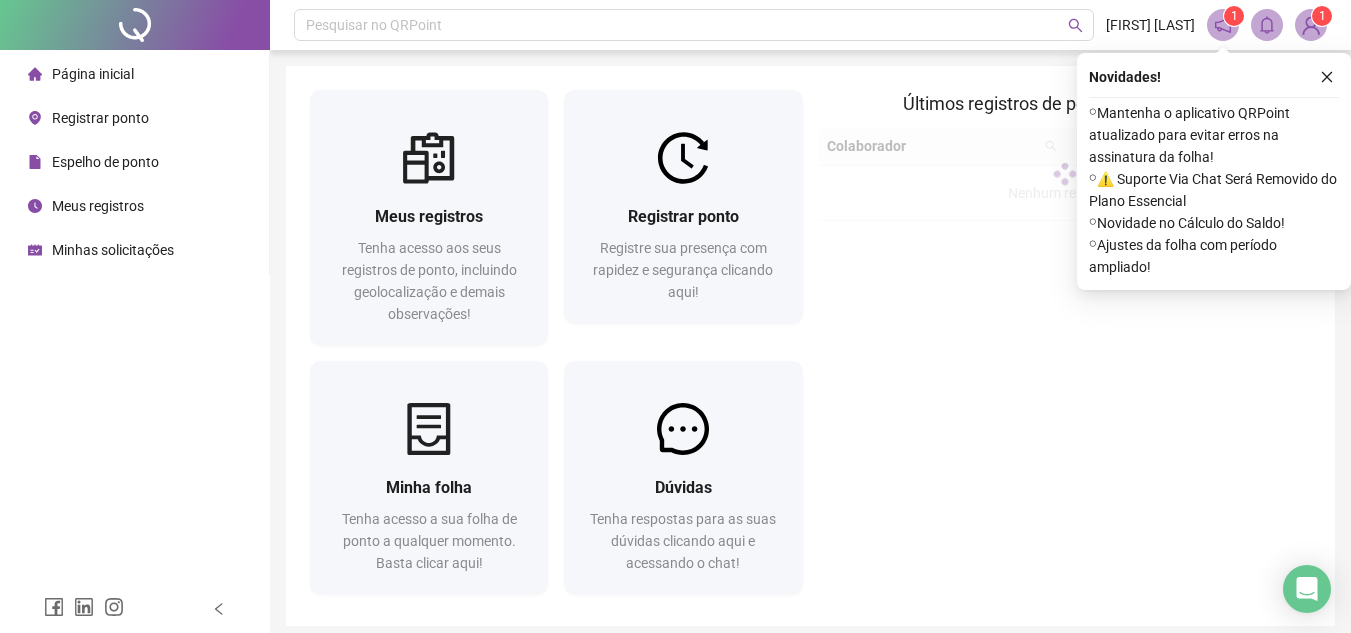 click on "Registrar ponto" at bounding box center (100, 118) 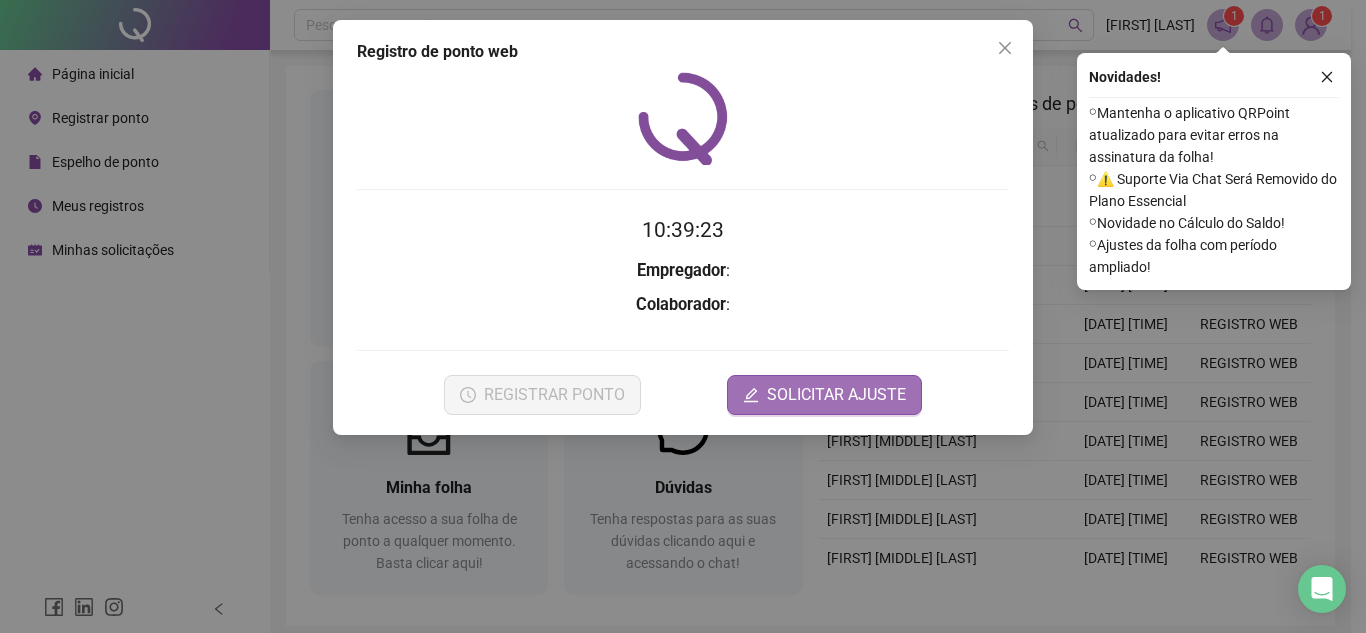 click on "SOLICITAR AJUSTE" at bounding box center [836, 395] 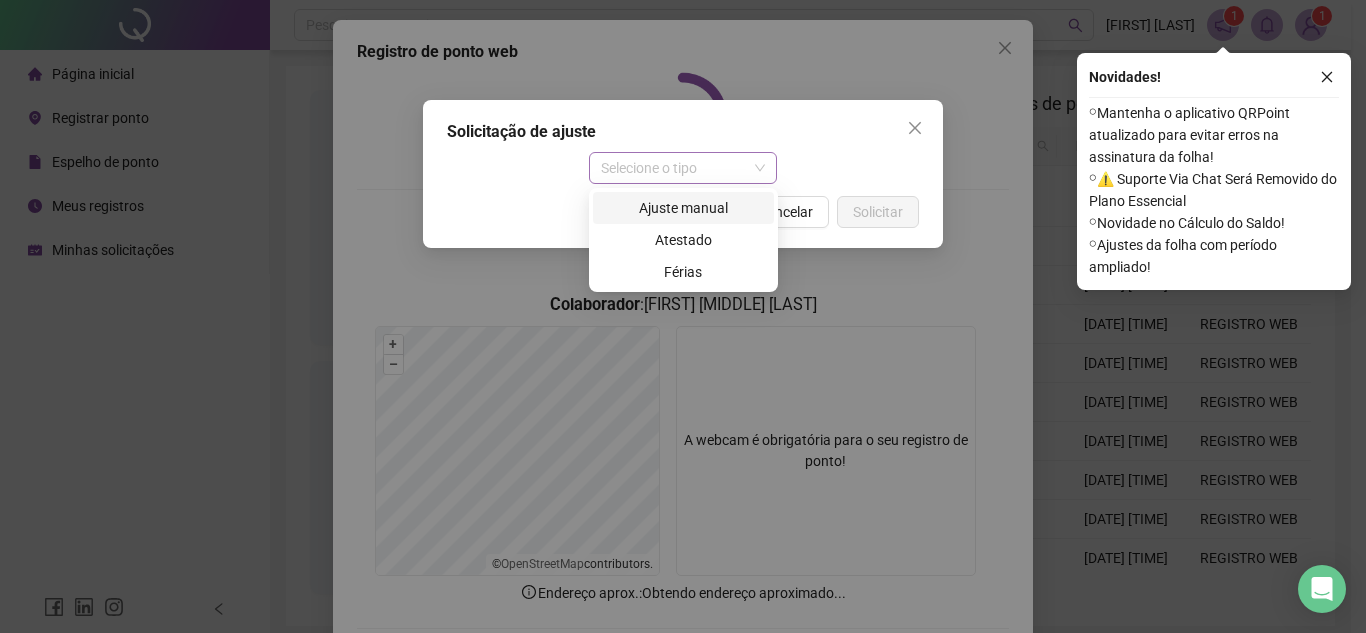 click on "Selecione o tipo" at bounding box center (683, 168) 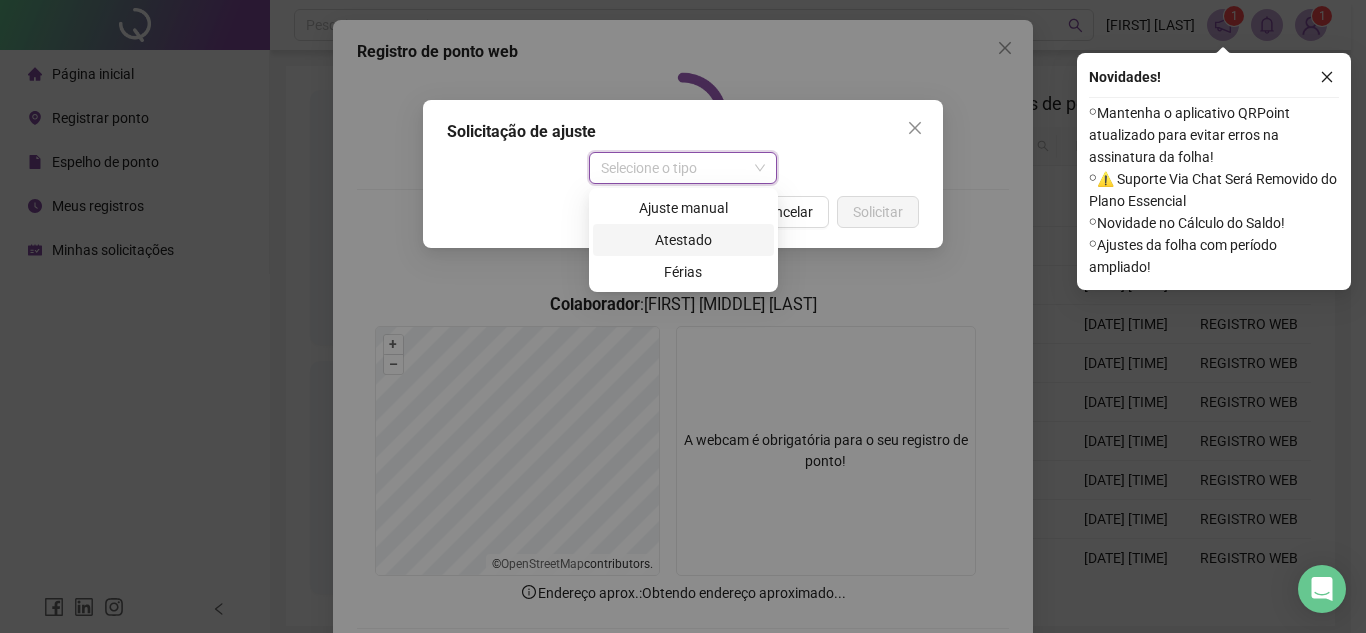 click on "Atestado" at bounding box center [683, 240] 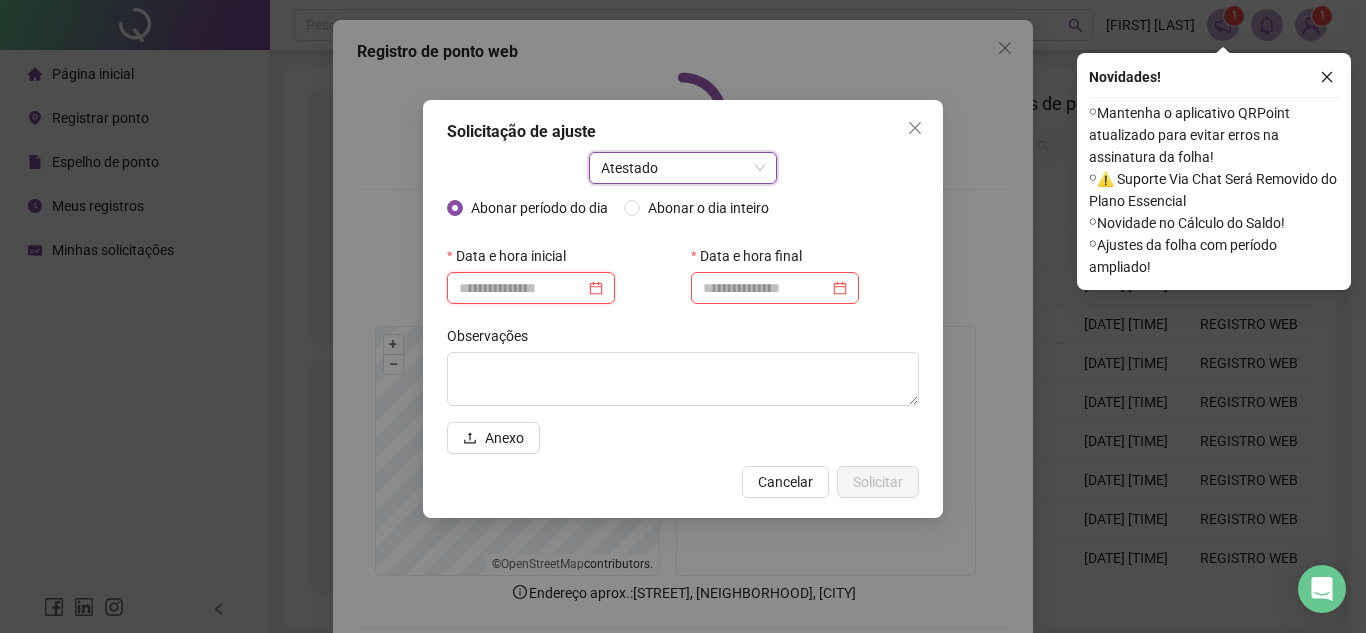 click at bounding box center [522, 288] 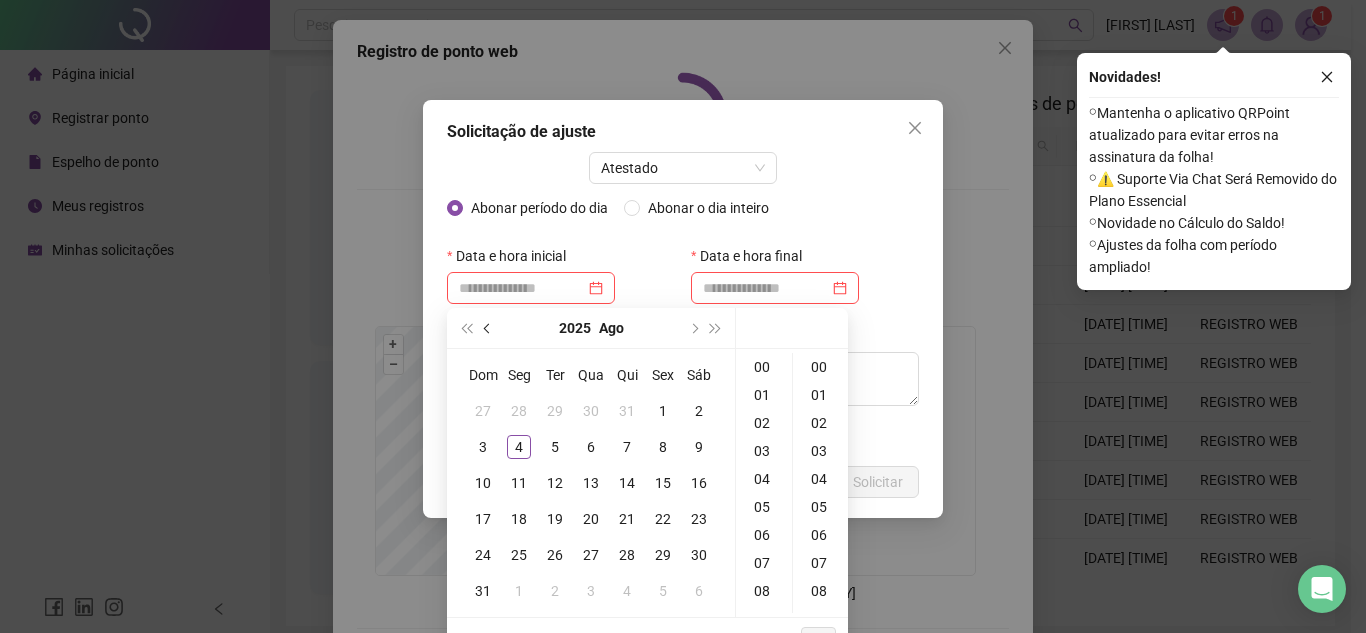 click at bounding box center [488, 328] 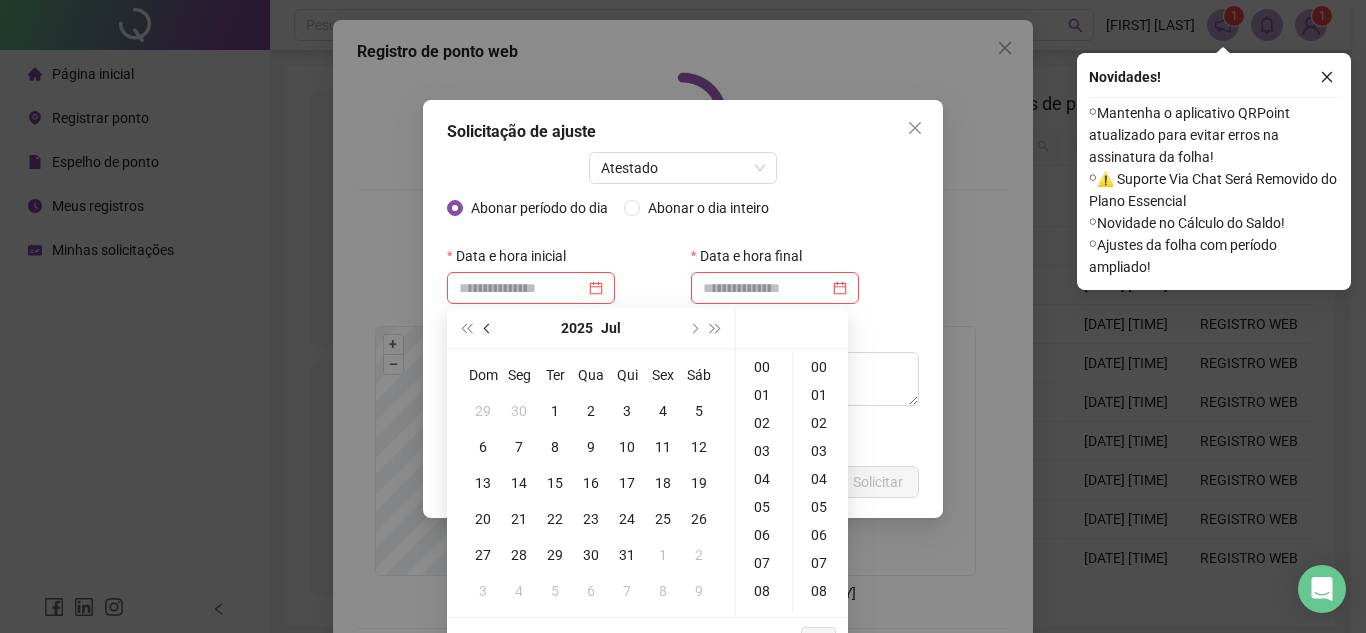 click at bounding box center [488, 328] 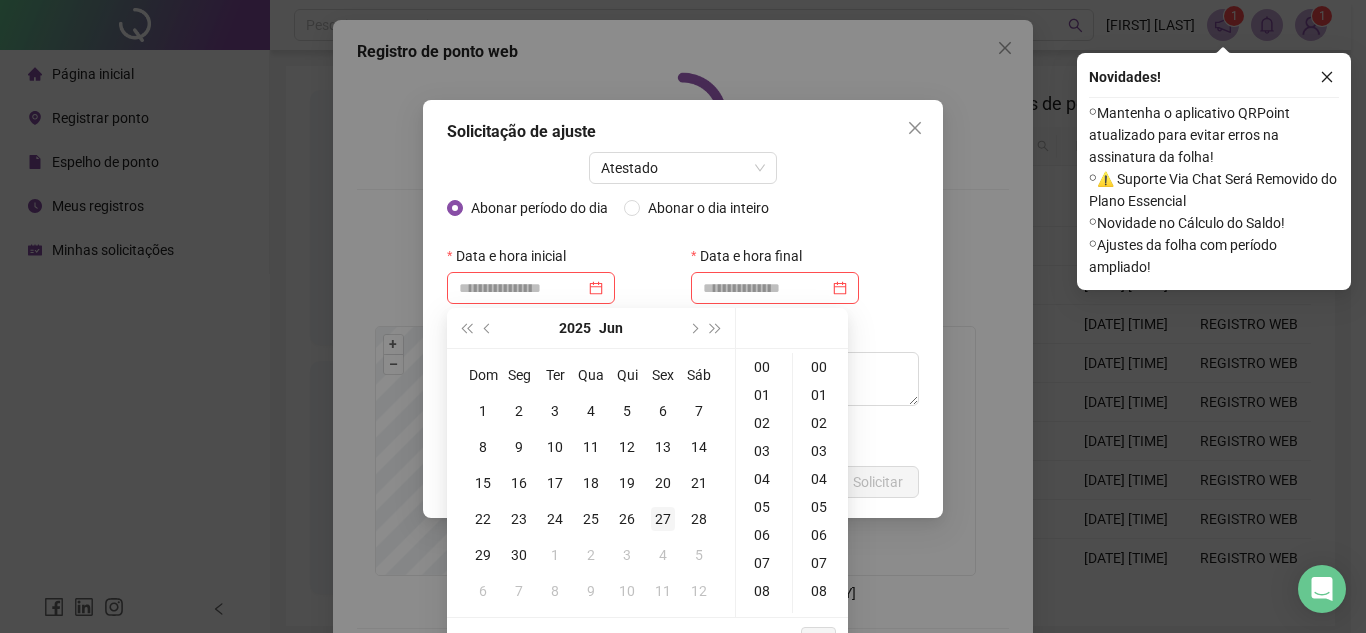click on "27" at bounding box center (663, 519) 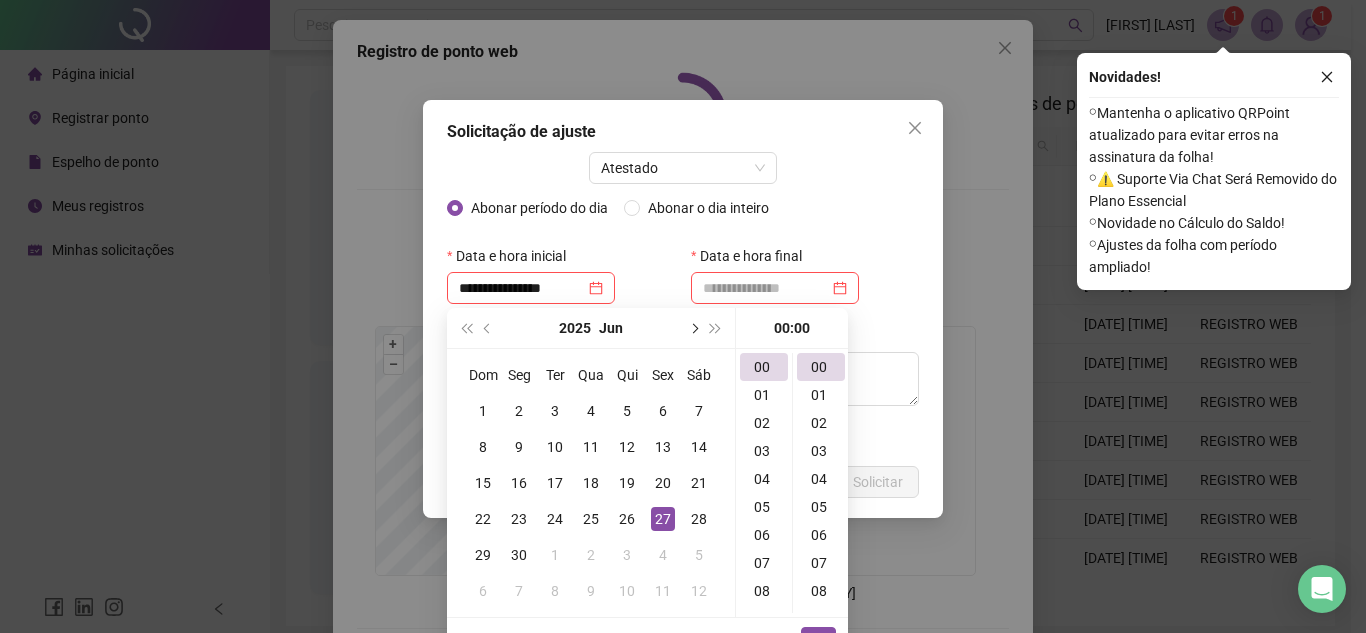 click at bounding box center (693, 328) 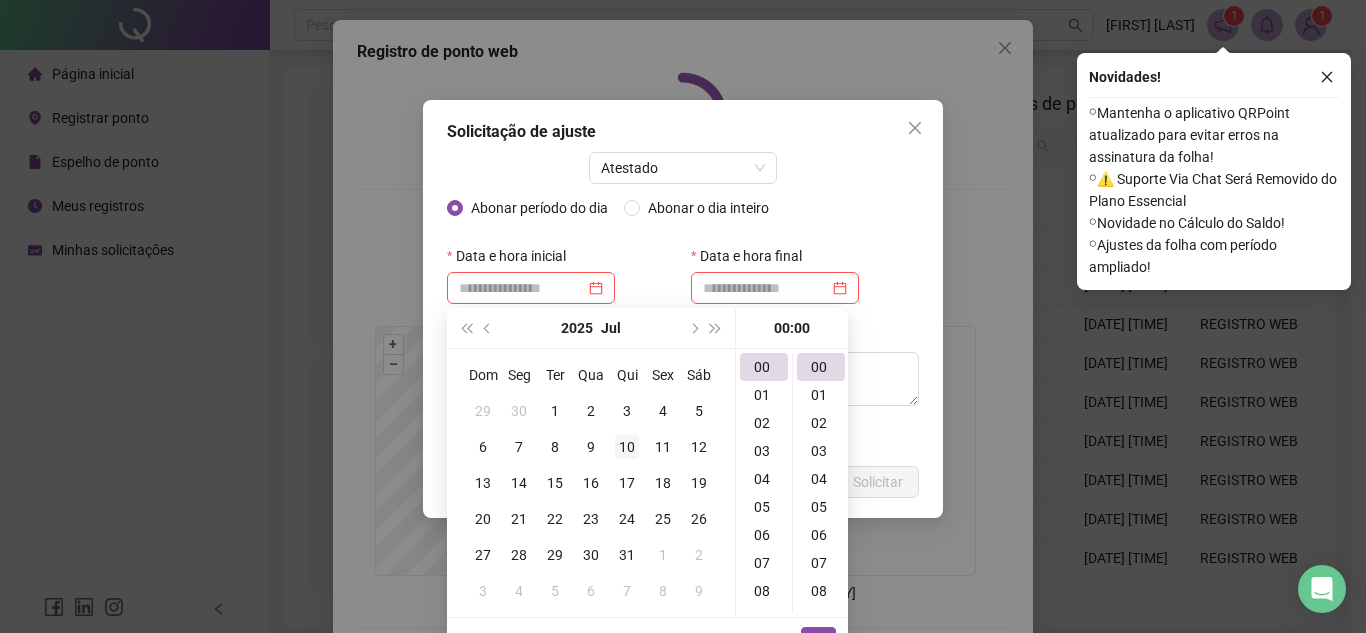 click on "10" at bounding box center (627, 447) 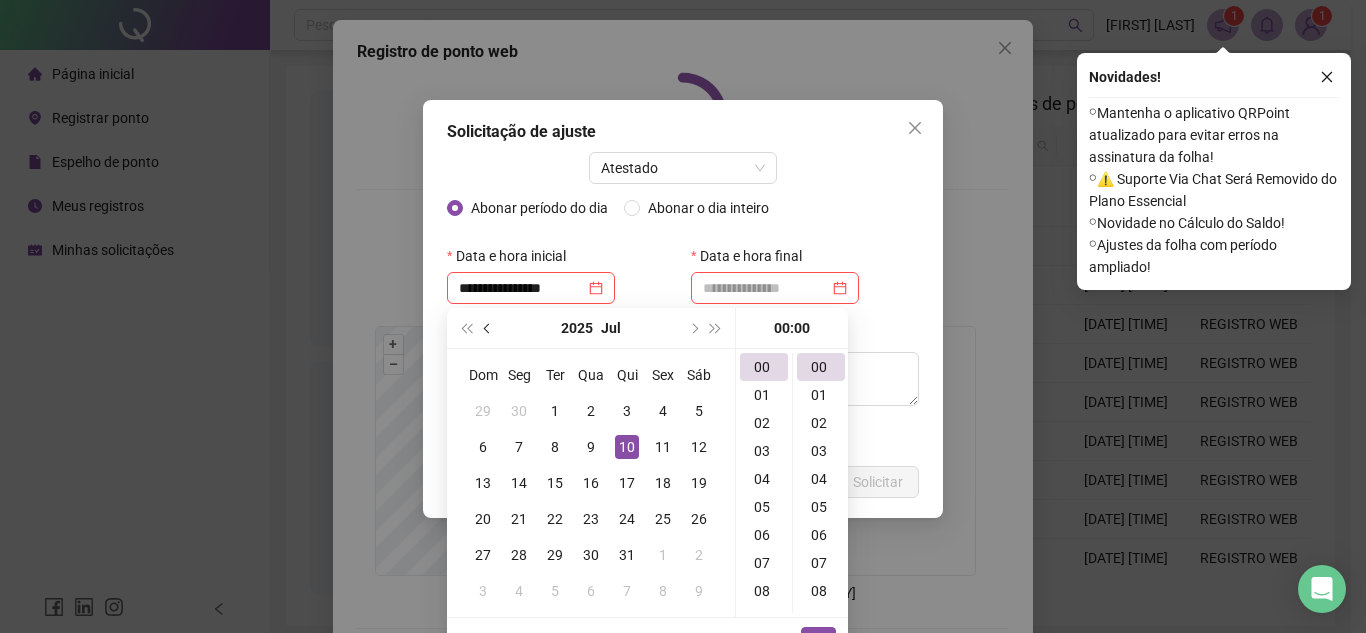 click at bounding box center (488, 328) 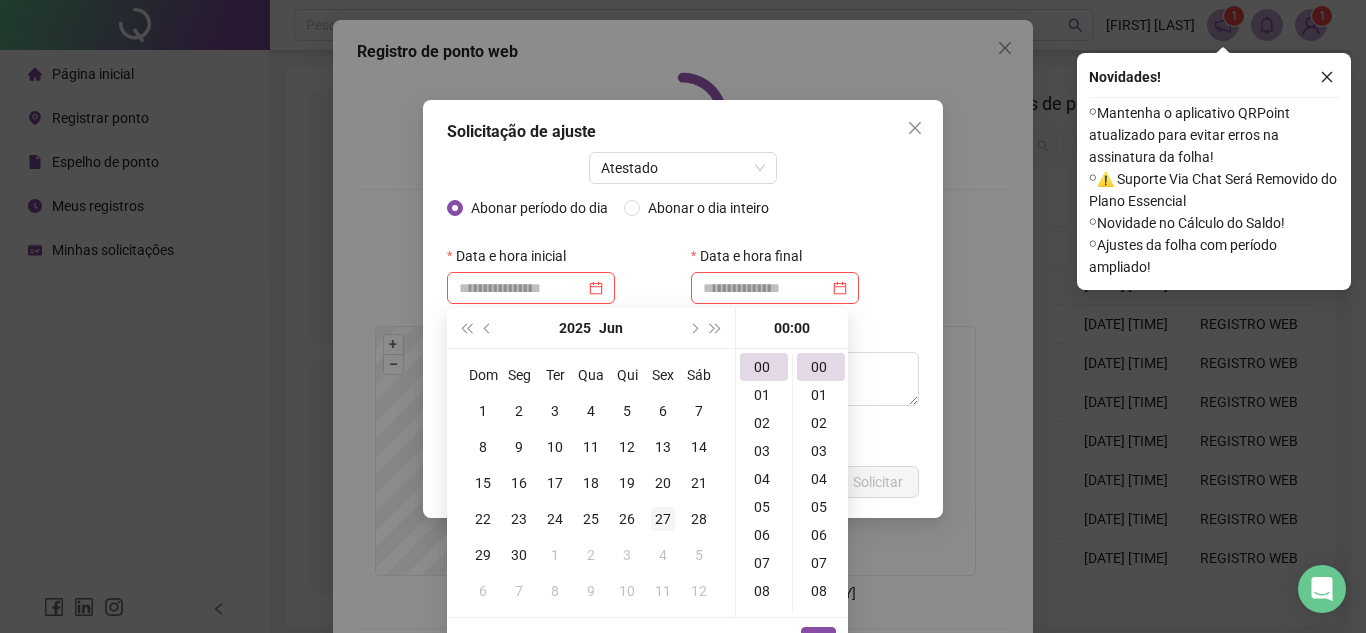 click on "27" at bounding box center [663, 519] 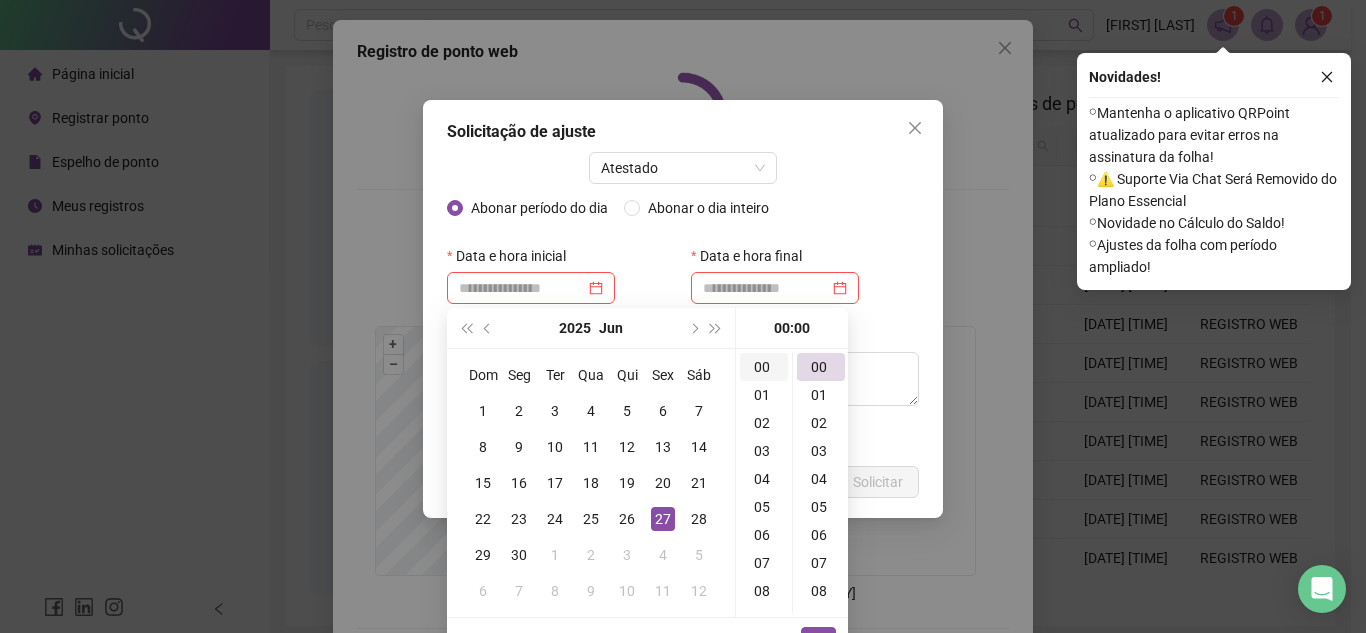 click on "00" at bounding box center (764, 367) 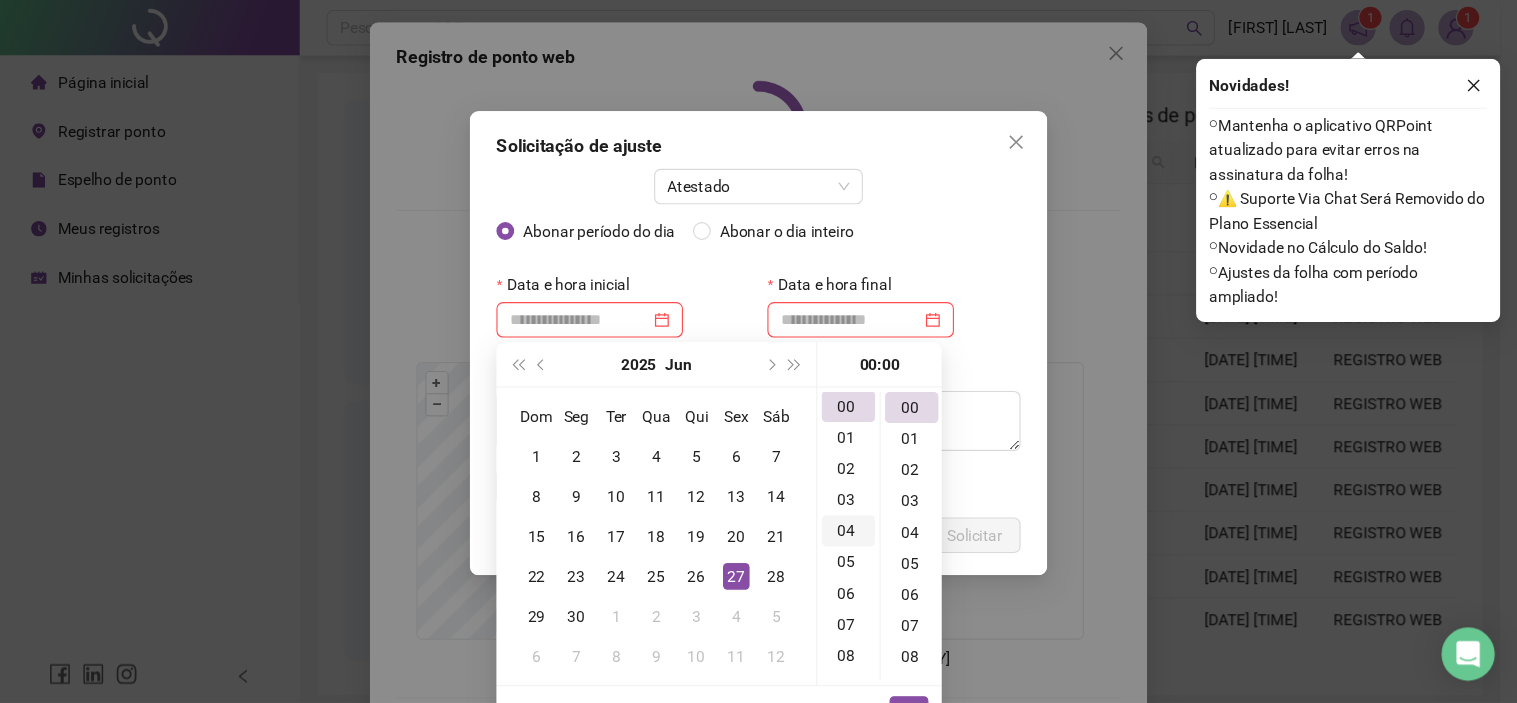 scroll, scrollTop: 0, scrollLeft: 0, axis: both 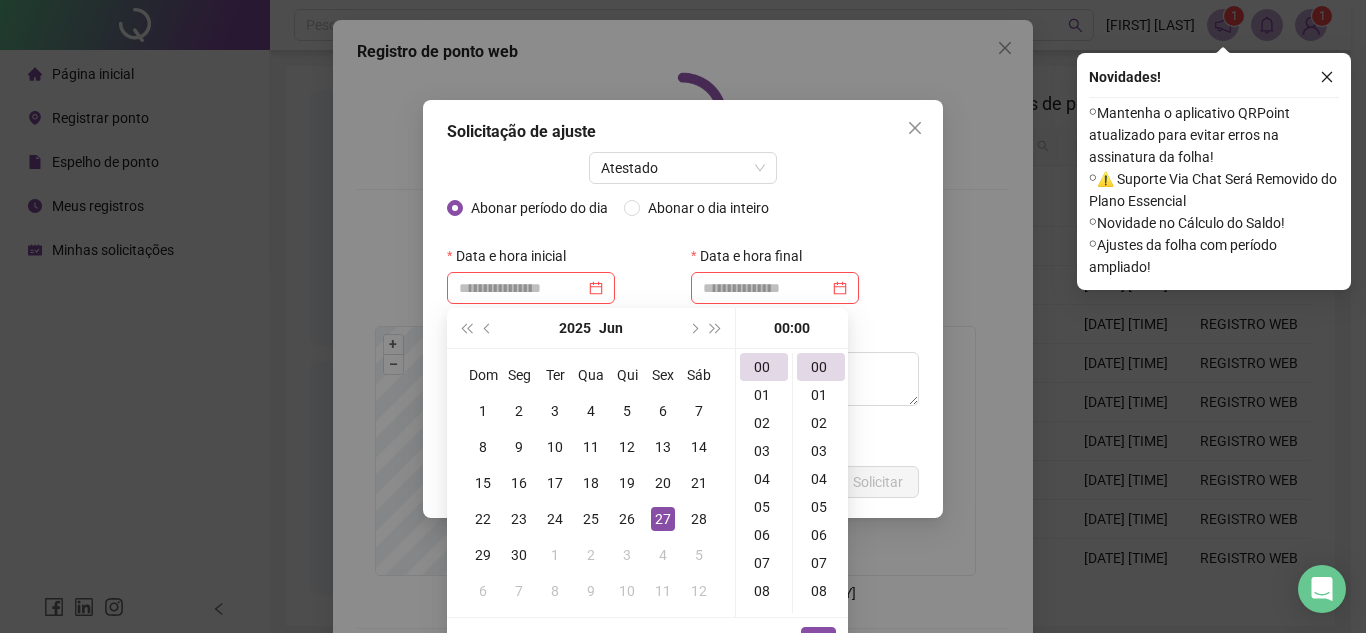 type on "**********" 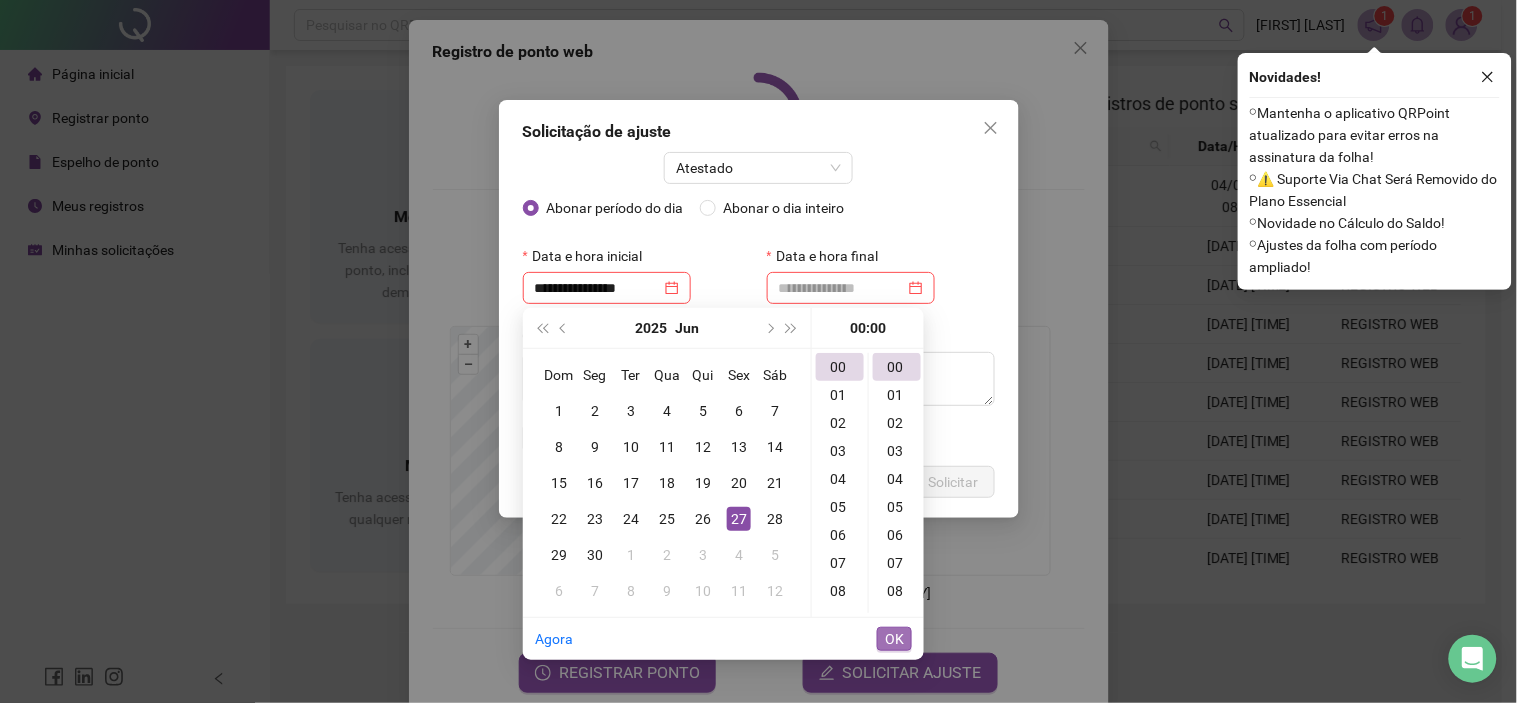 click on "OK" at bounding box center (894, 639) 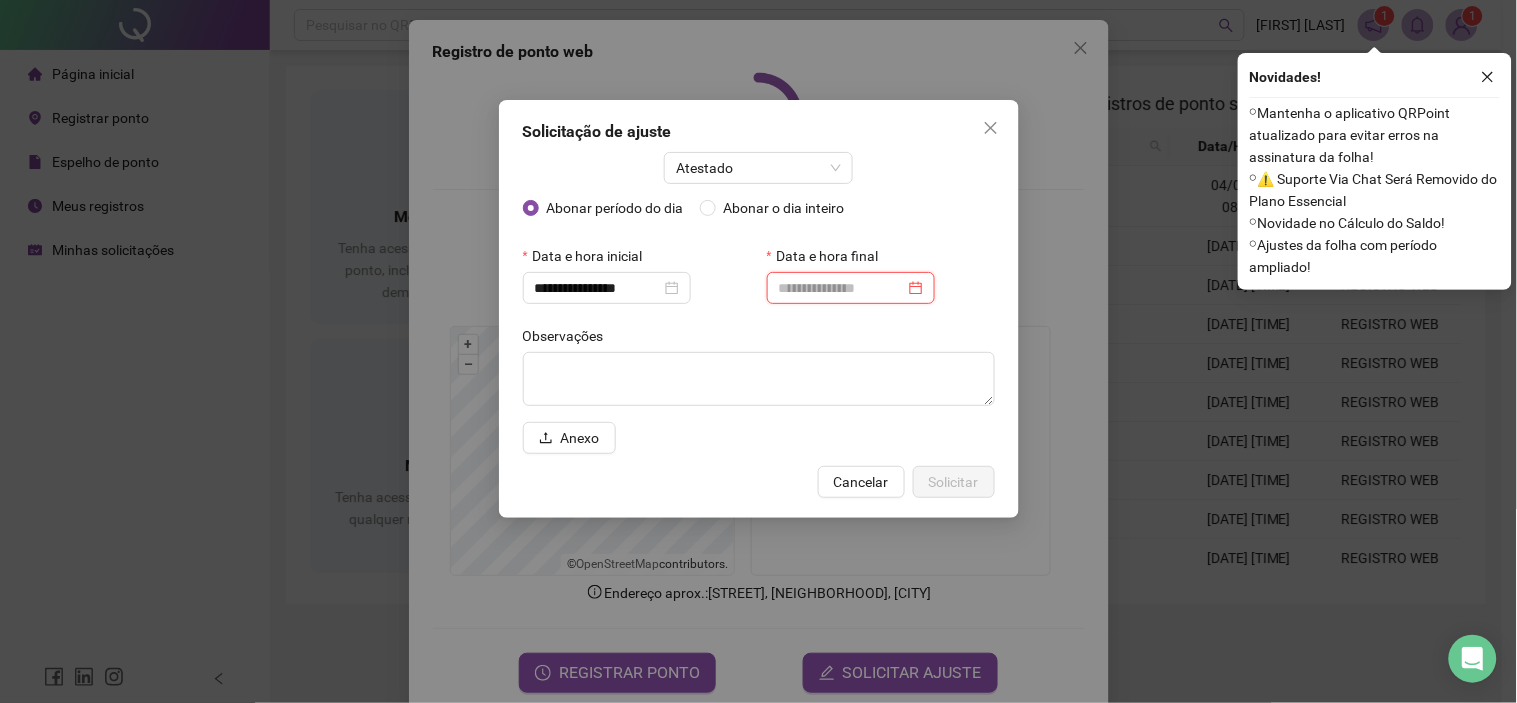 click at bounding box center (842, 288) 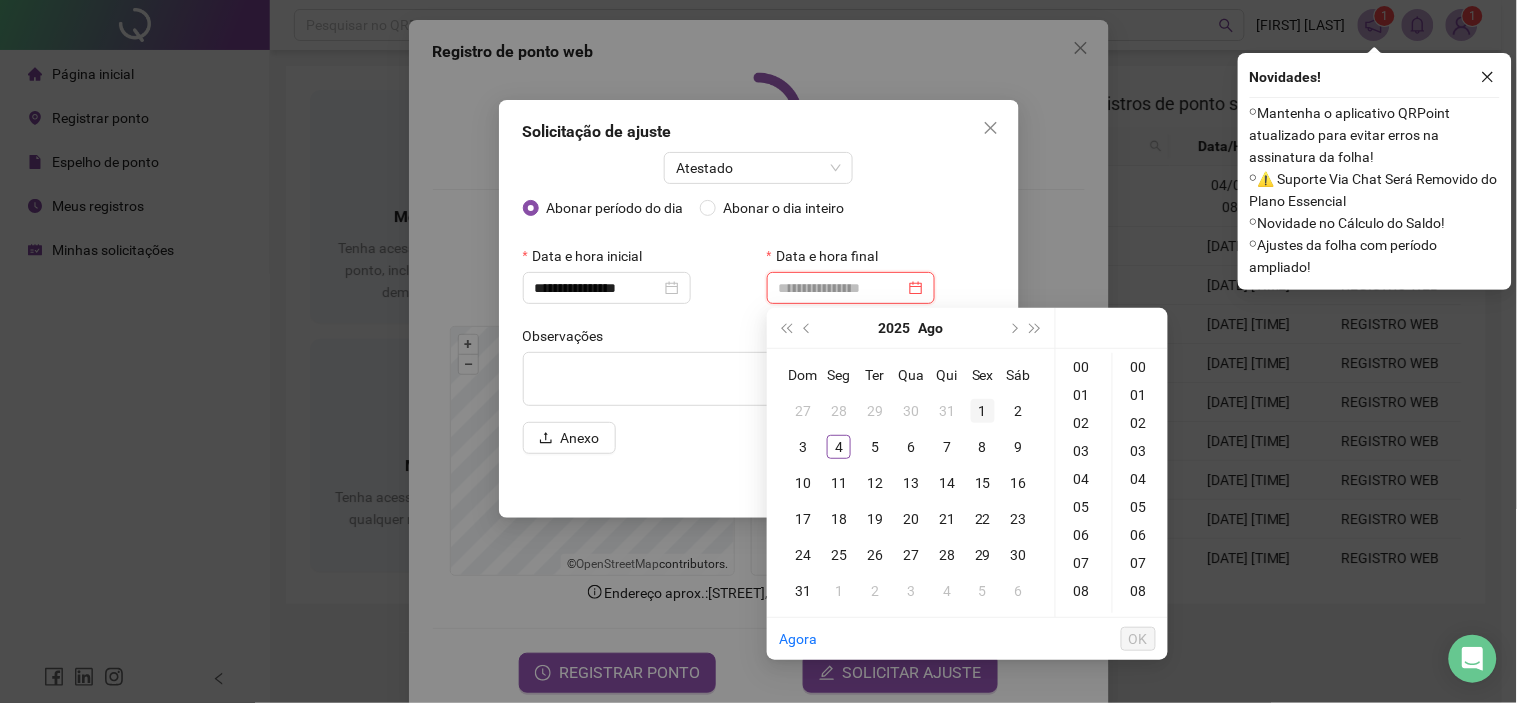 type on "**********" 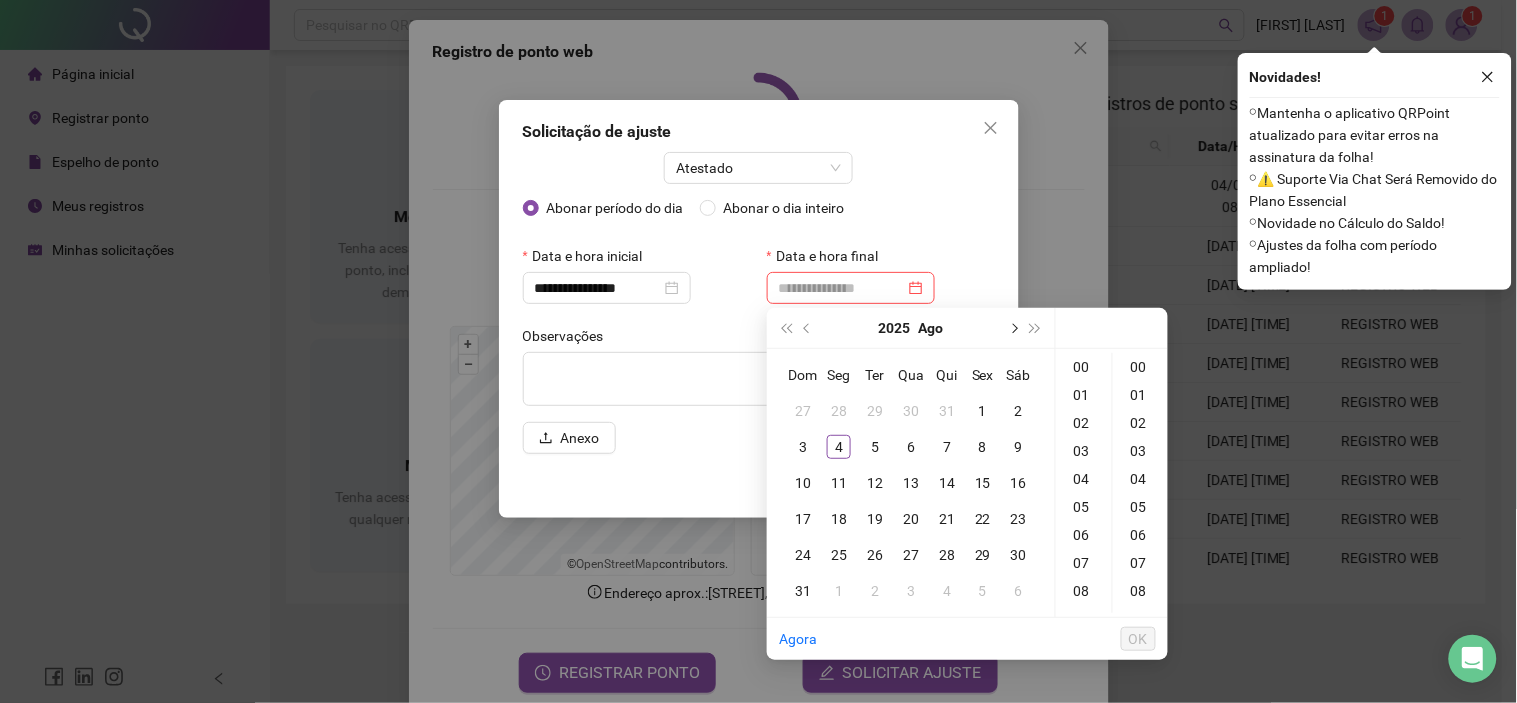 click at bounding box center [1013, 328] 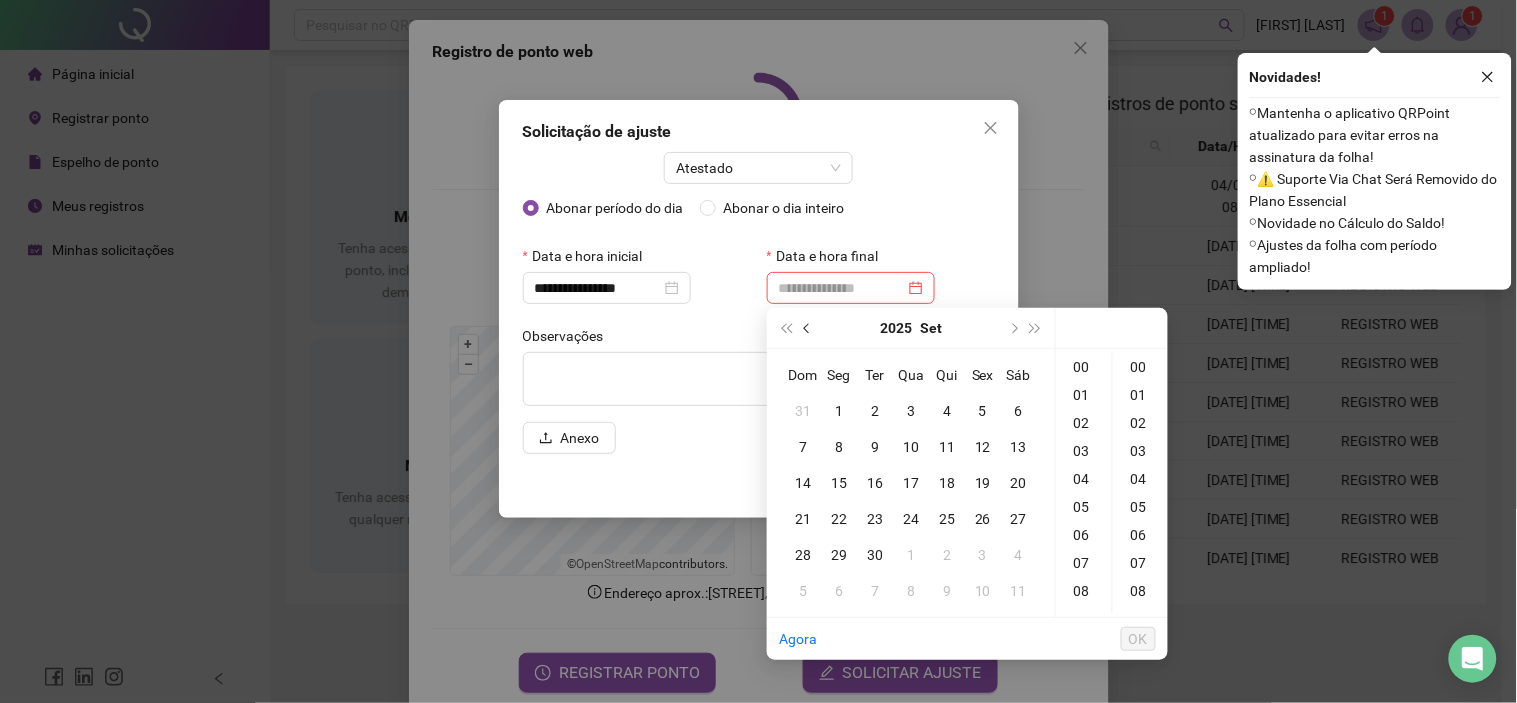 click at bounding box center (808, 328) 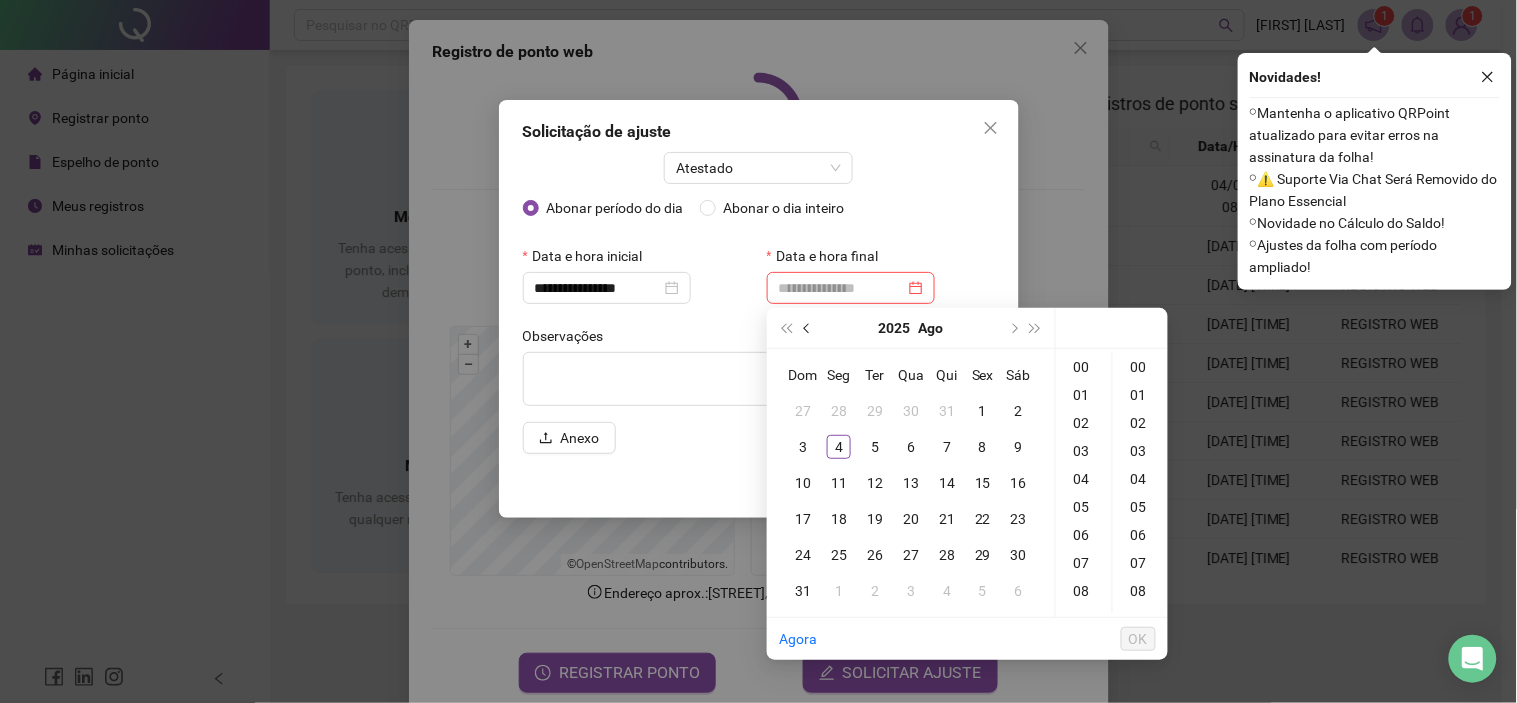 click at bounding box center [808, 328] 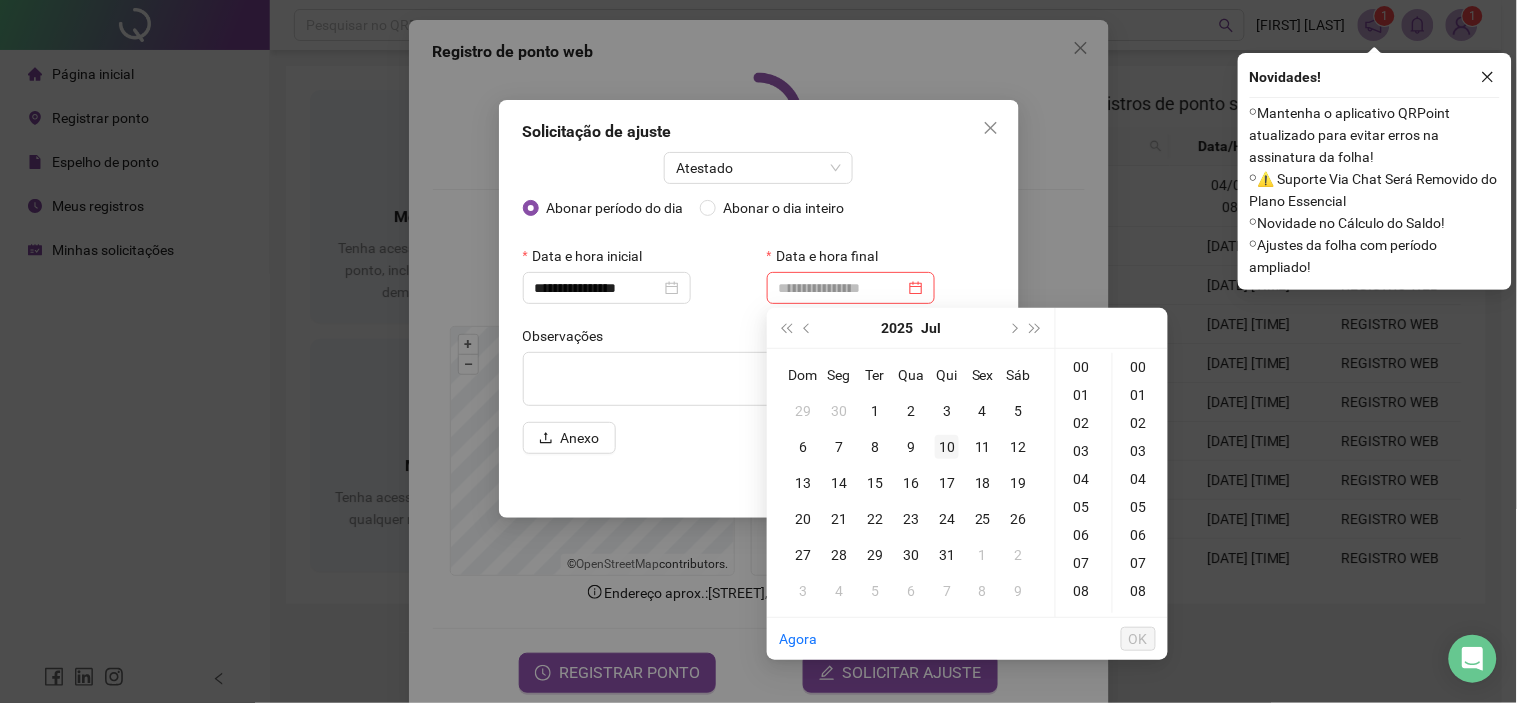 click on "10" at bounding box center (947, 447) 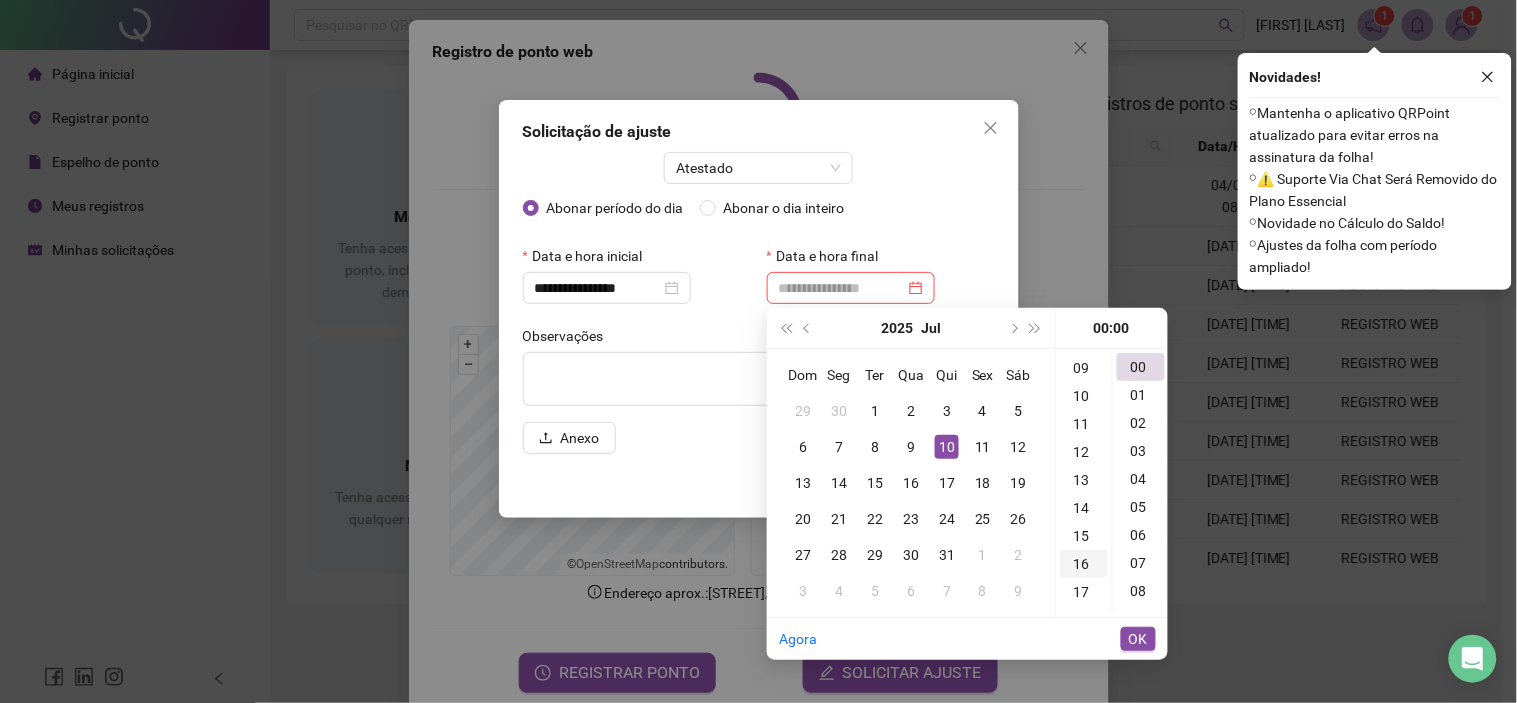 scroll, scrollTop: 333, scrollLeft: 0, axis: vertical 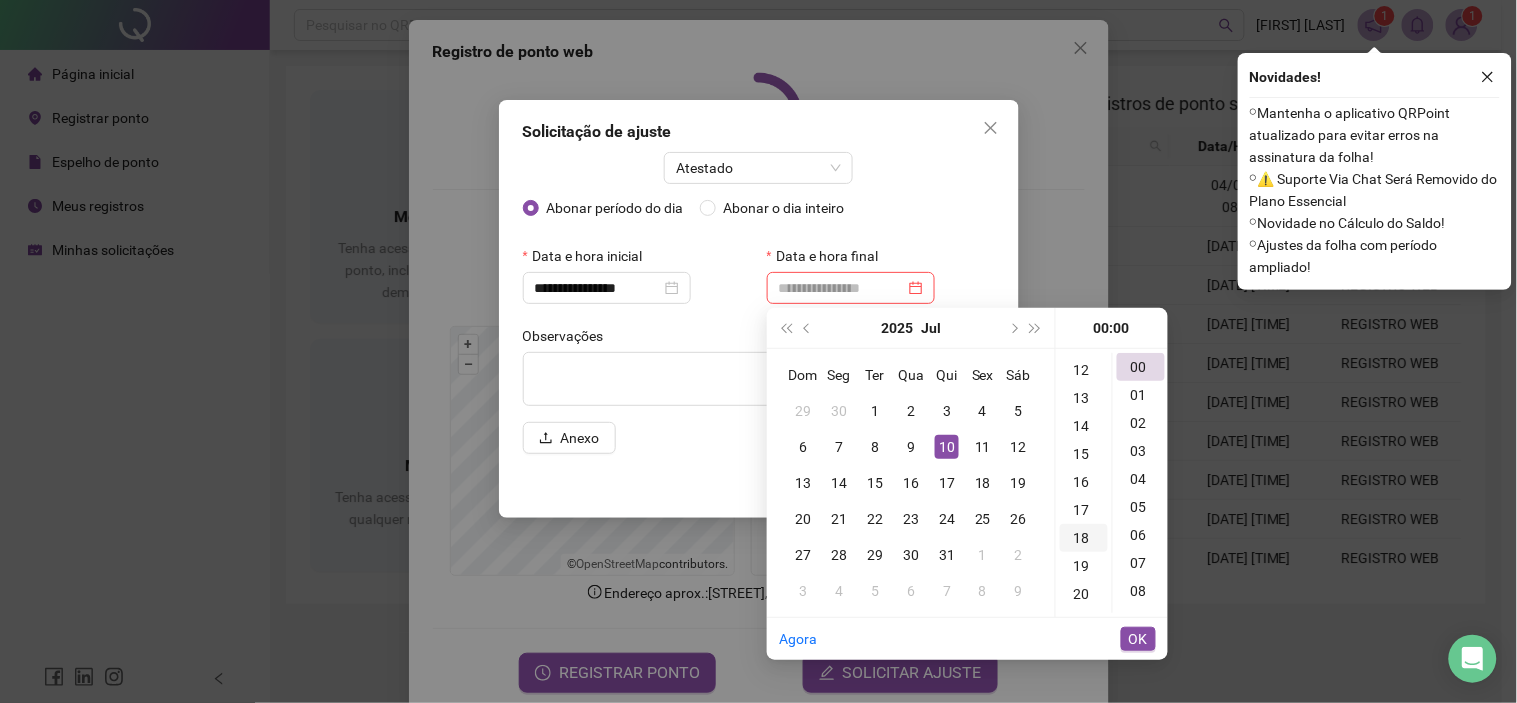 click on "18" at bounding box center (1084, 538) 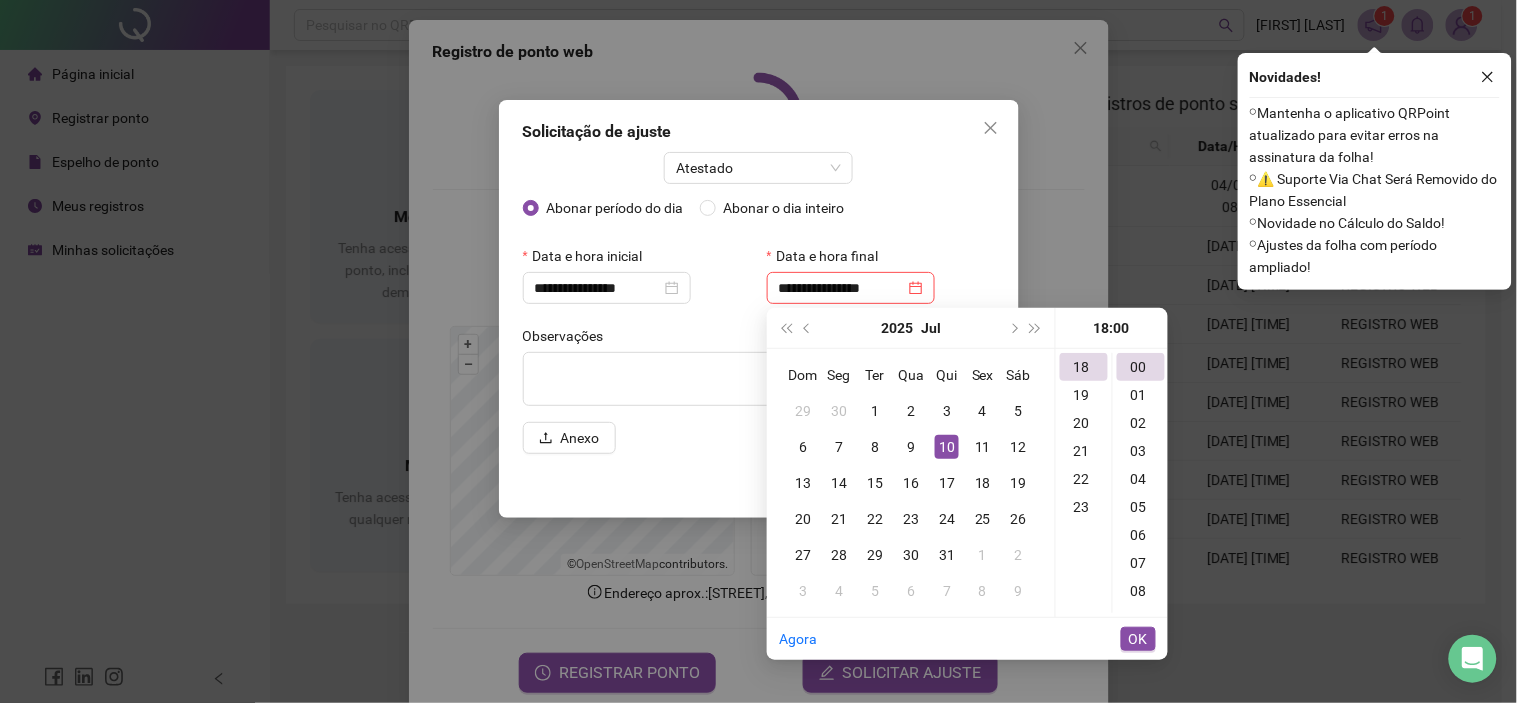 type on "**********" 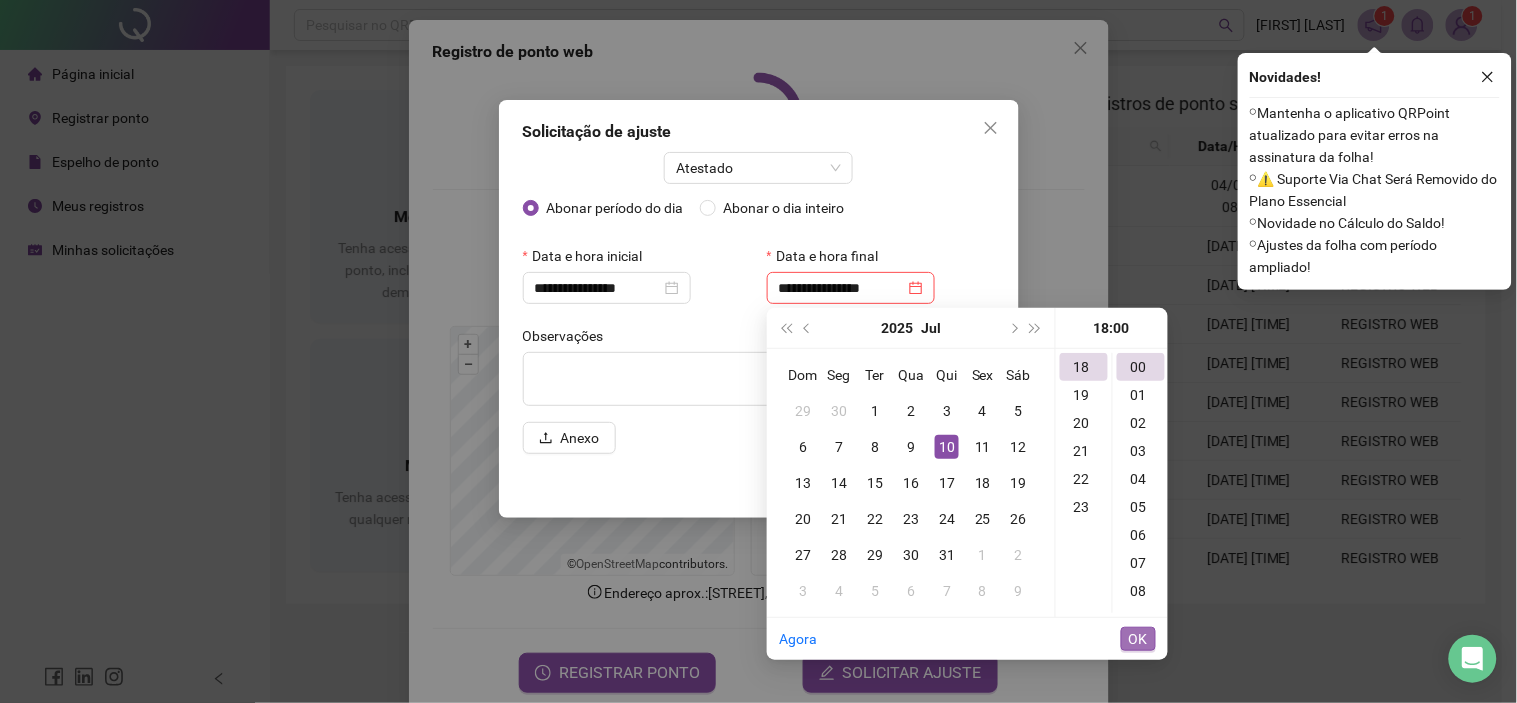 click on "OK" at bounding box center [1138, 639] 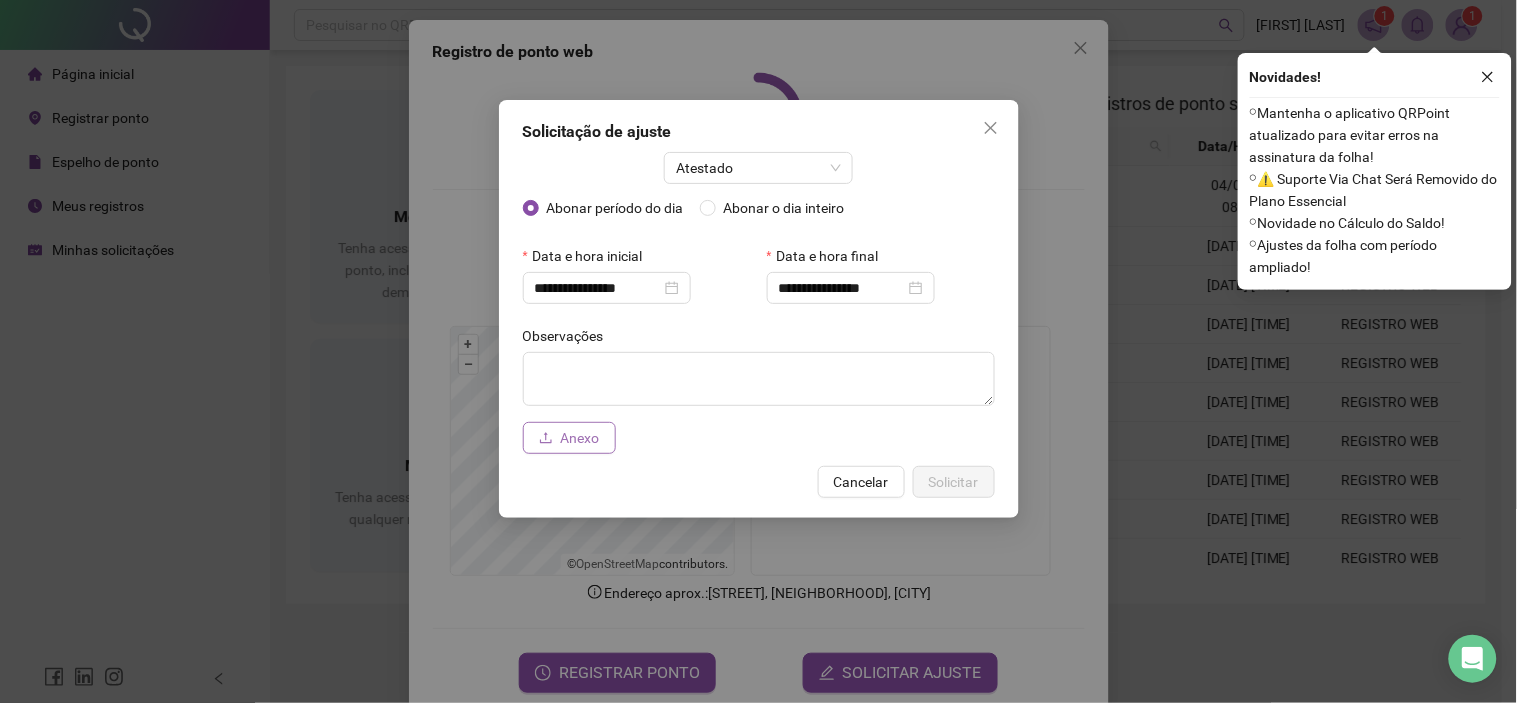 click on "Anexo" at bounding box center (580, 438) 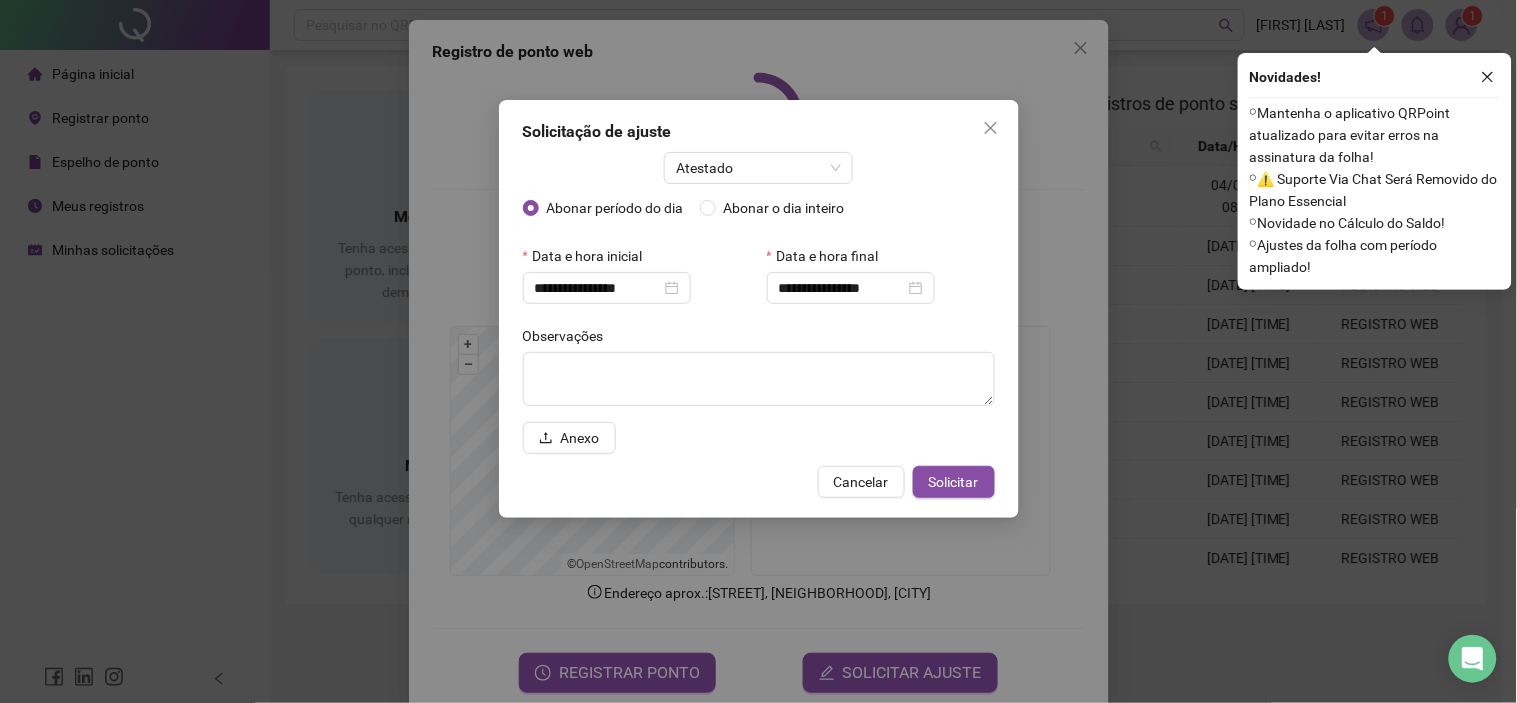 drag, startPoint x: 953, startPoint y: 478, endPoint x: 708, endPoint y: 416, distance: 252.72318 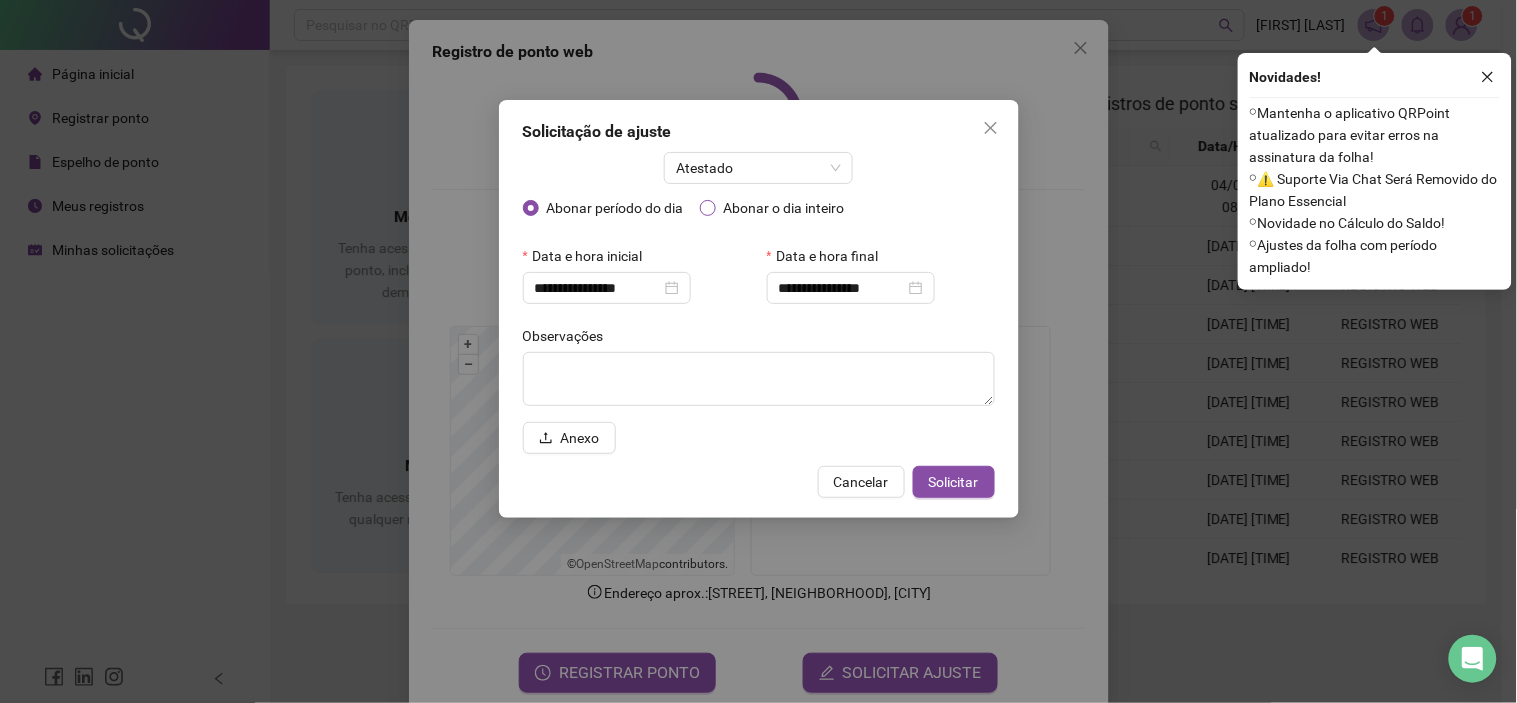 click on "Abonar o dia inteiro" at bounding box center [784, 208] 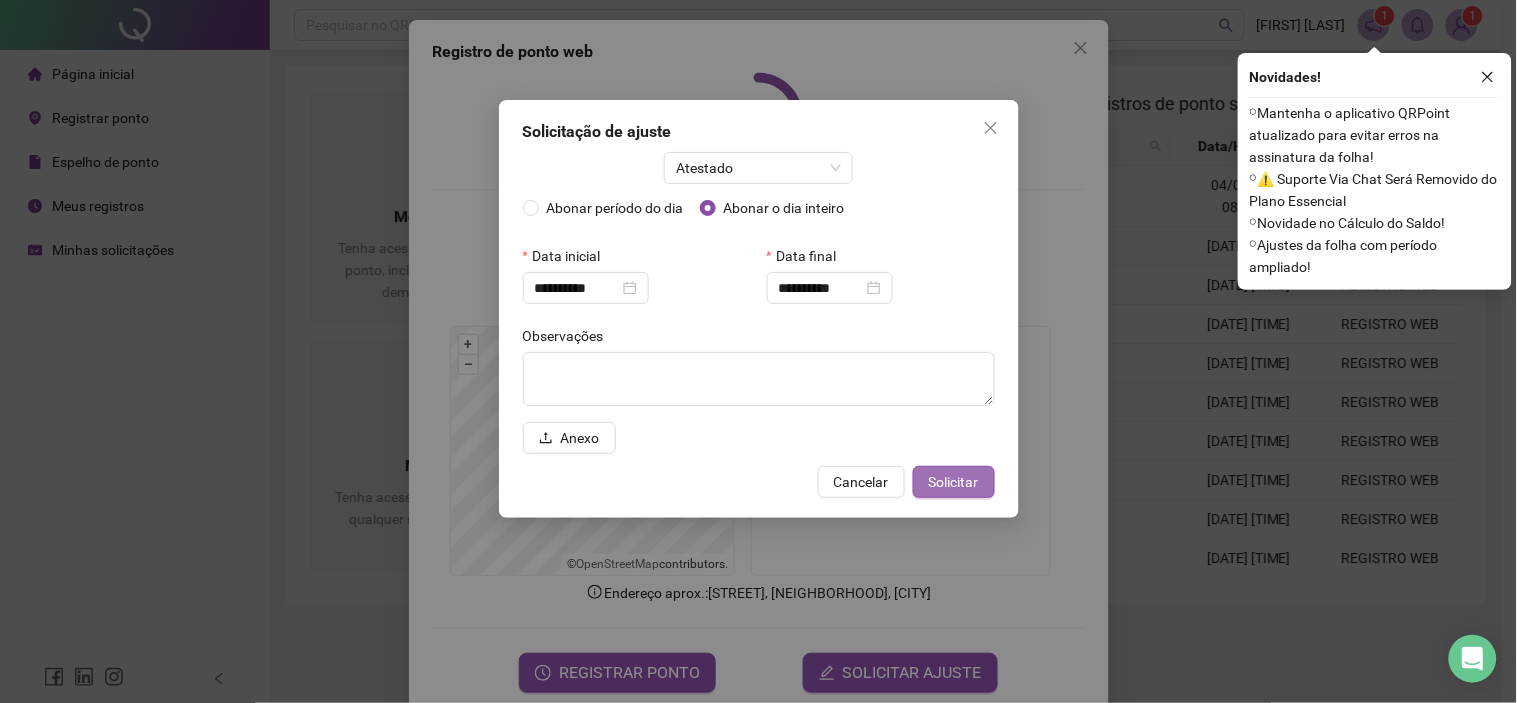 click on "Solicitar" at bounding box center [954, 482] 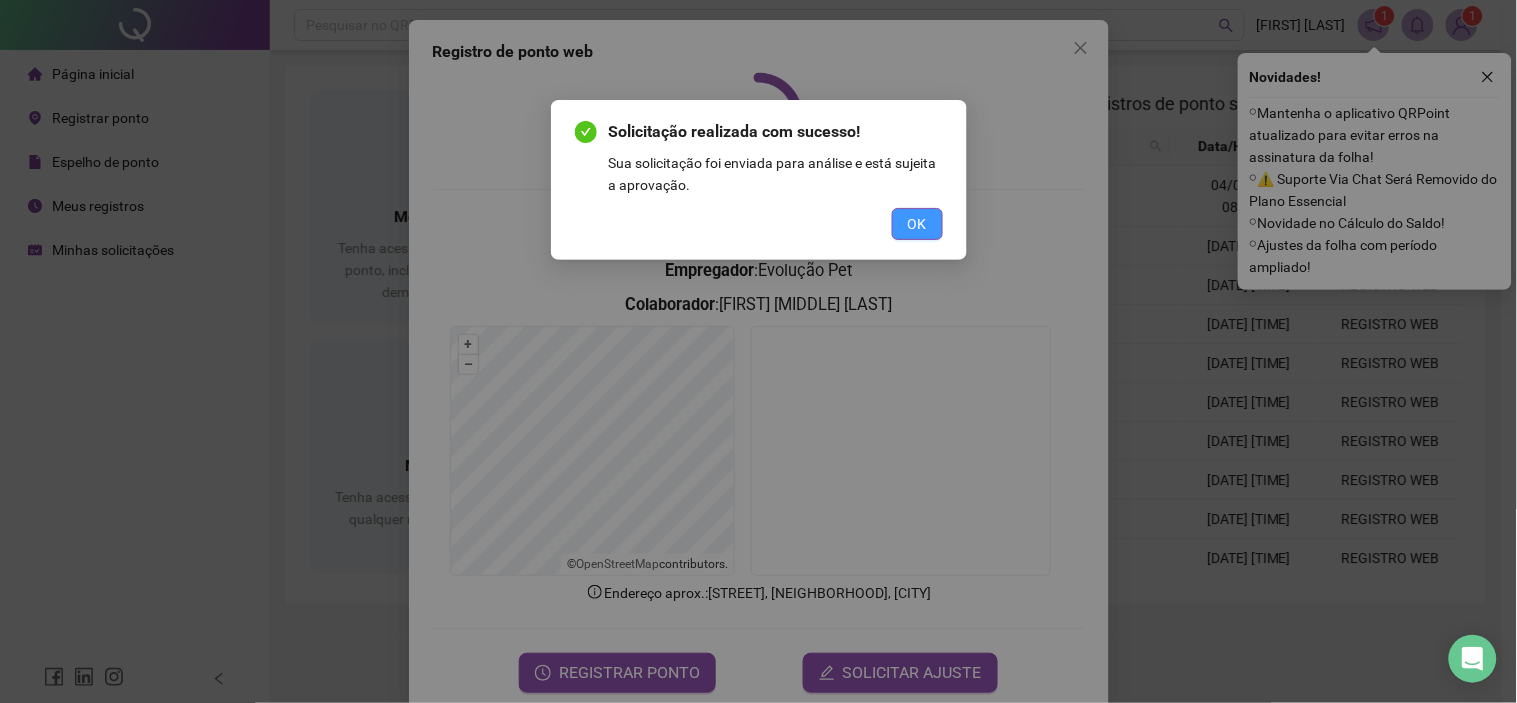click on "OK" at bounding box center (917, 224) 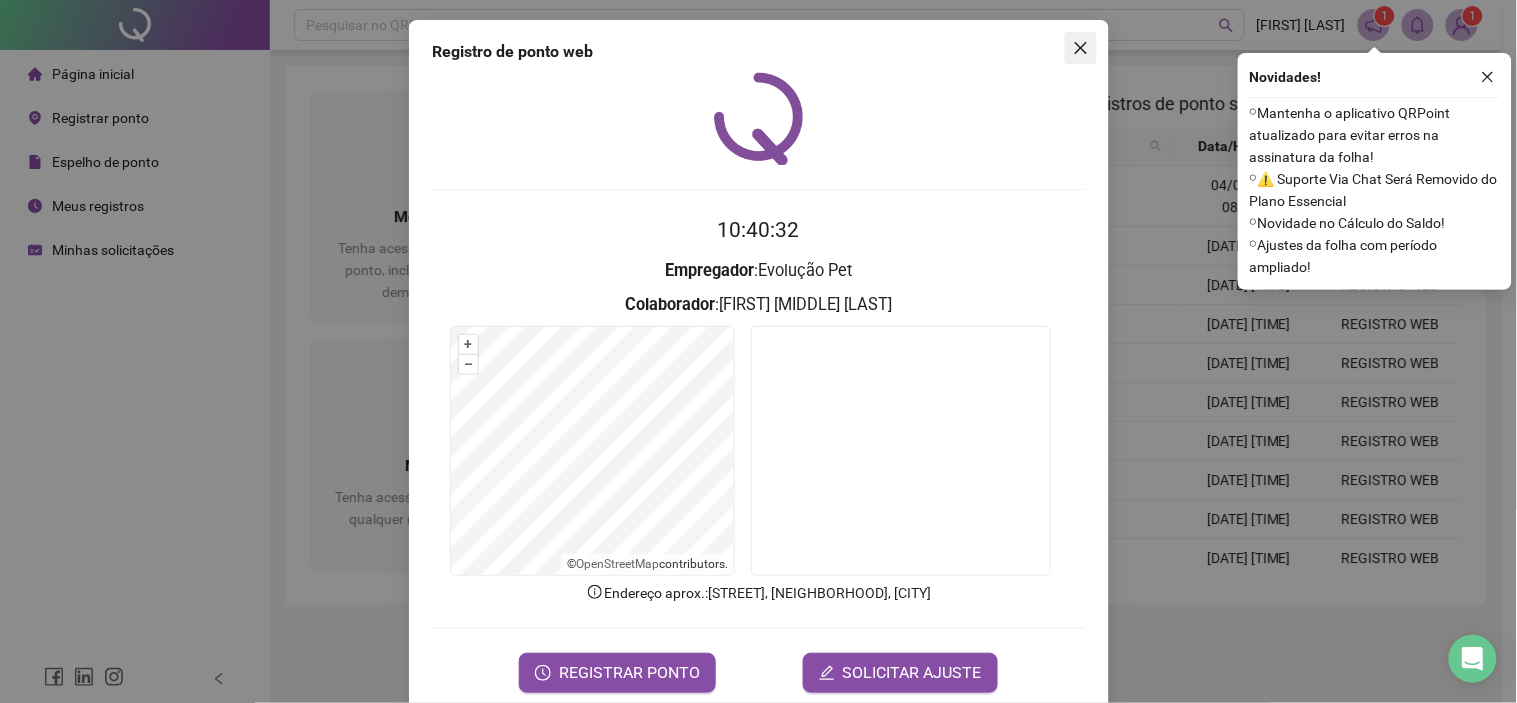 click at bounding box center (1081, 48) 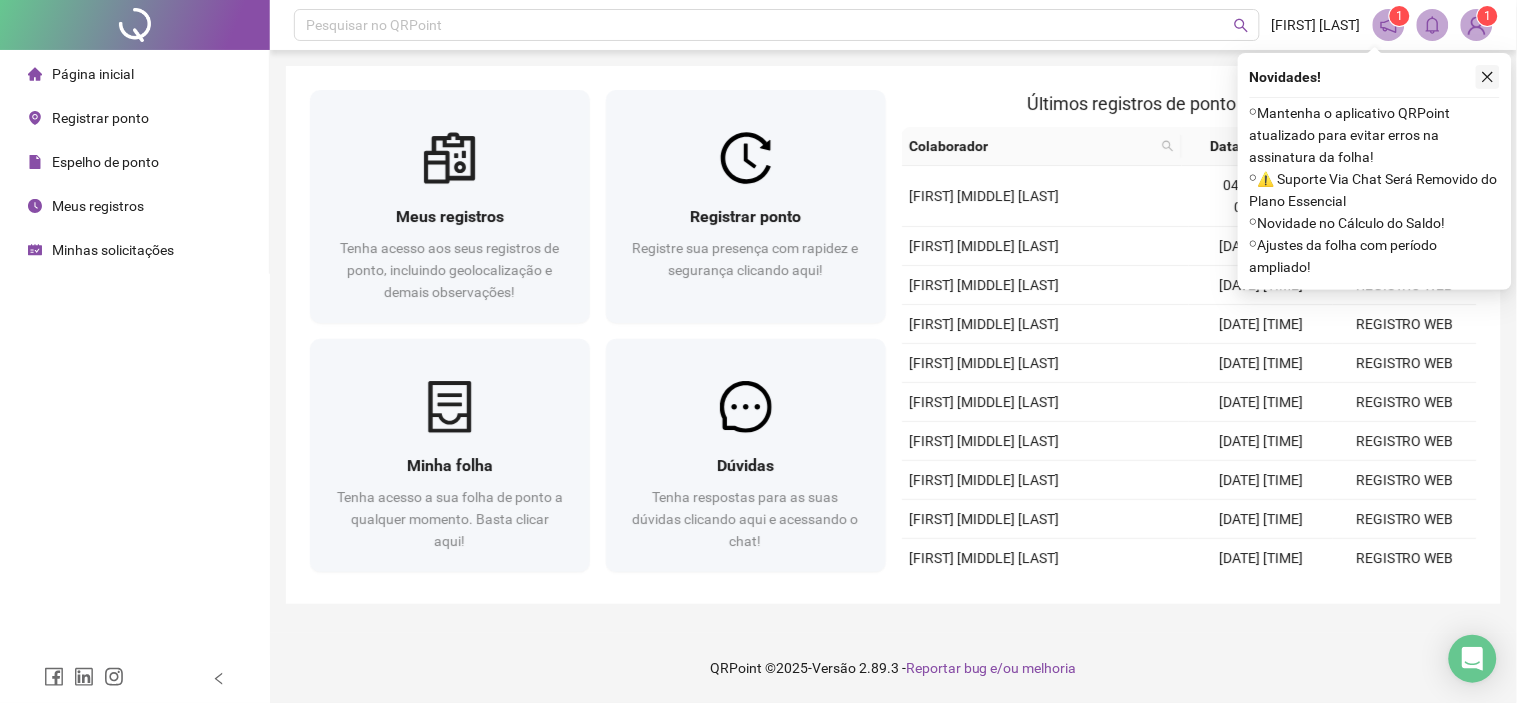 click 